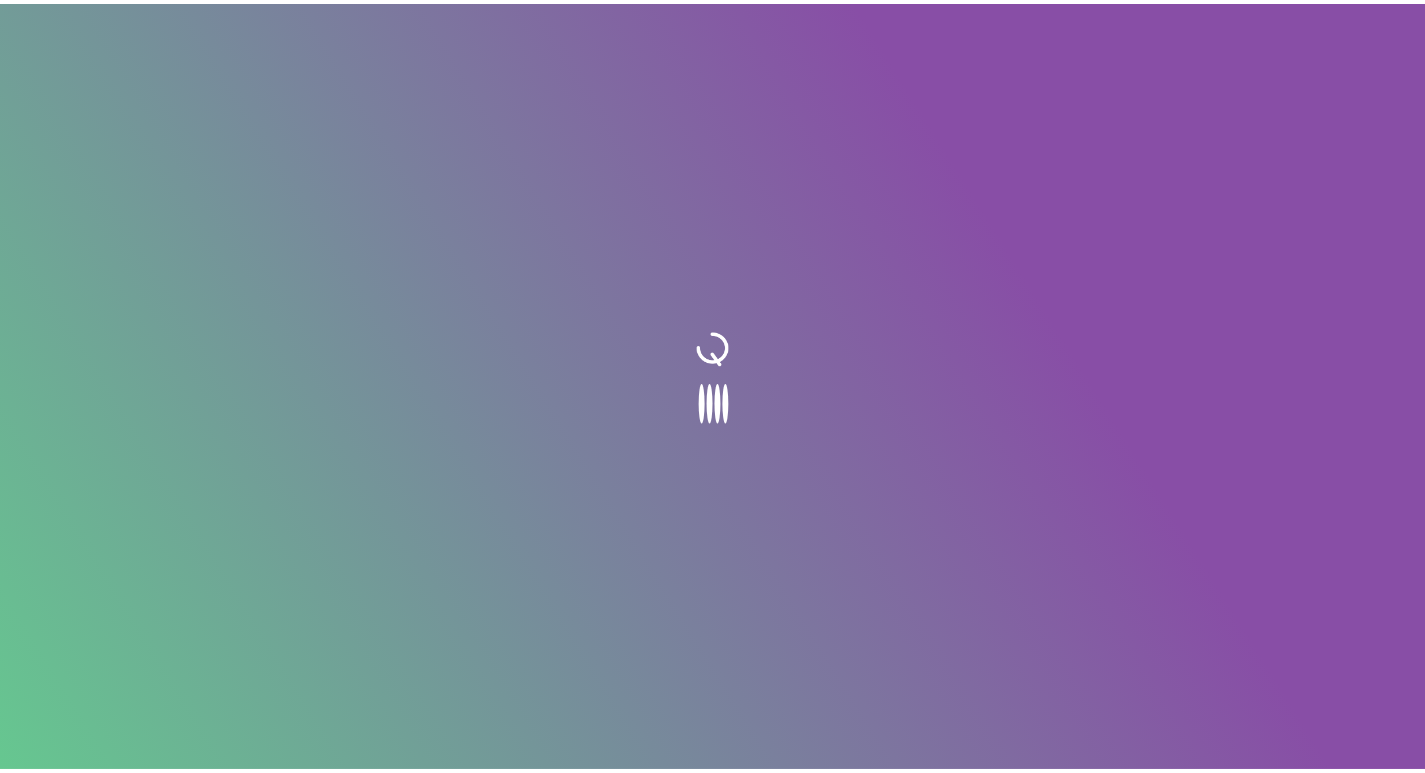 scroll, scrollTop: 0, scrollLeft: 0, axis: both 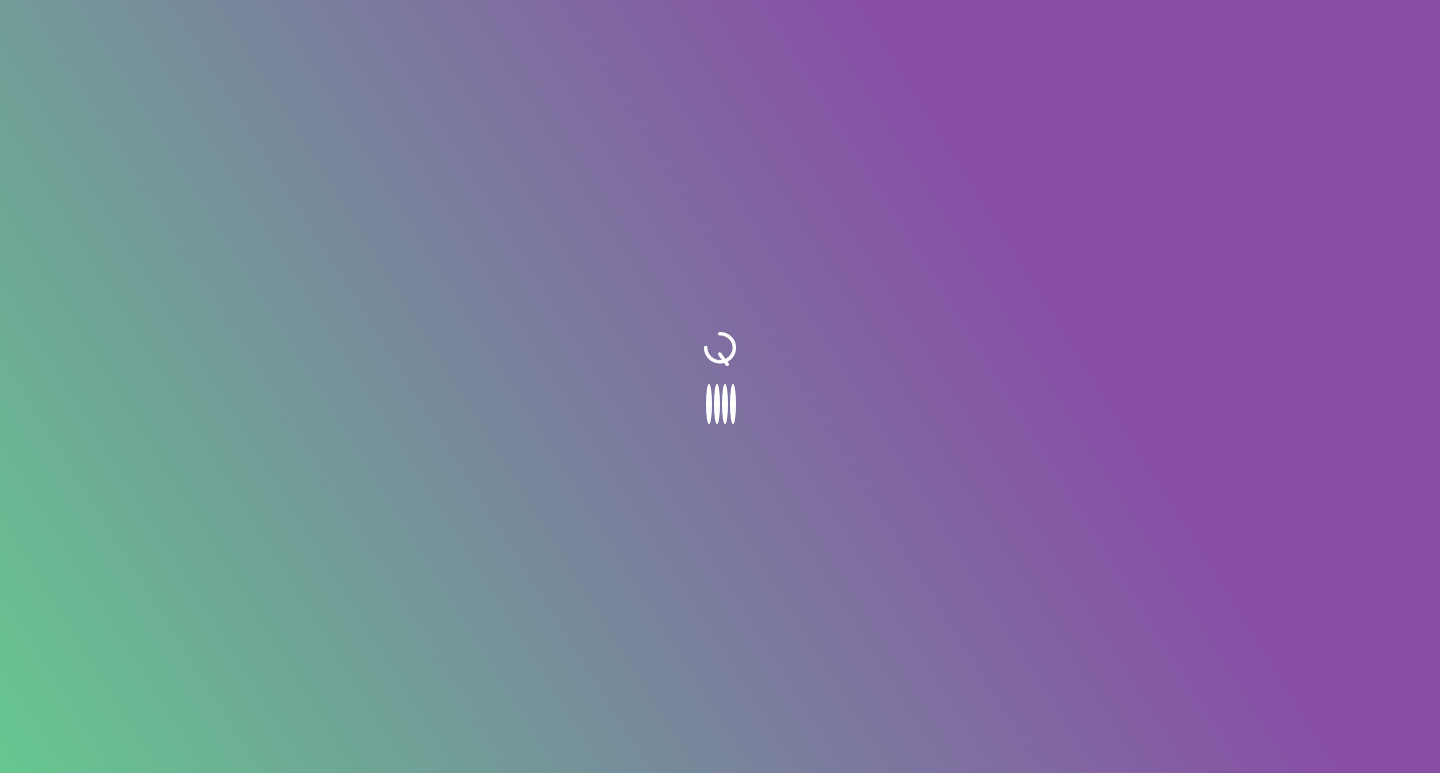 click at bounding box center [720, 386] 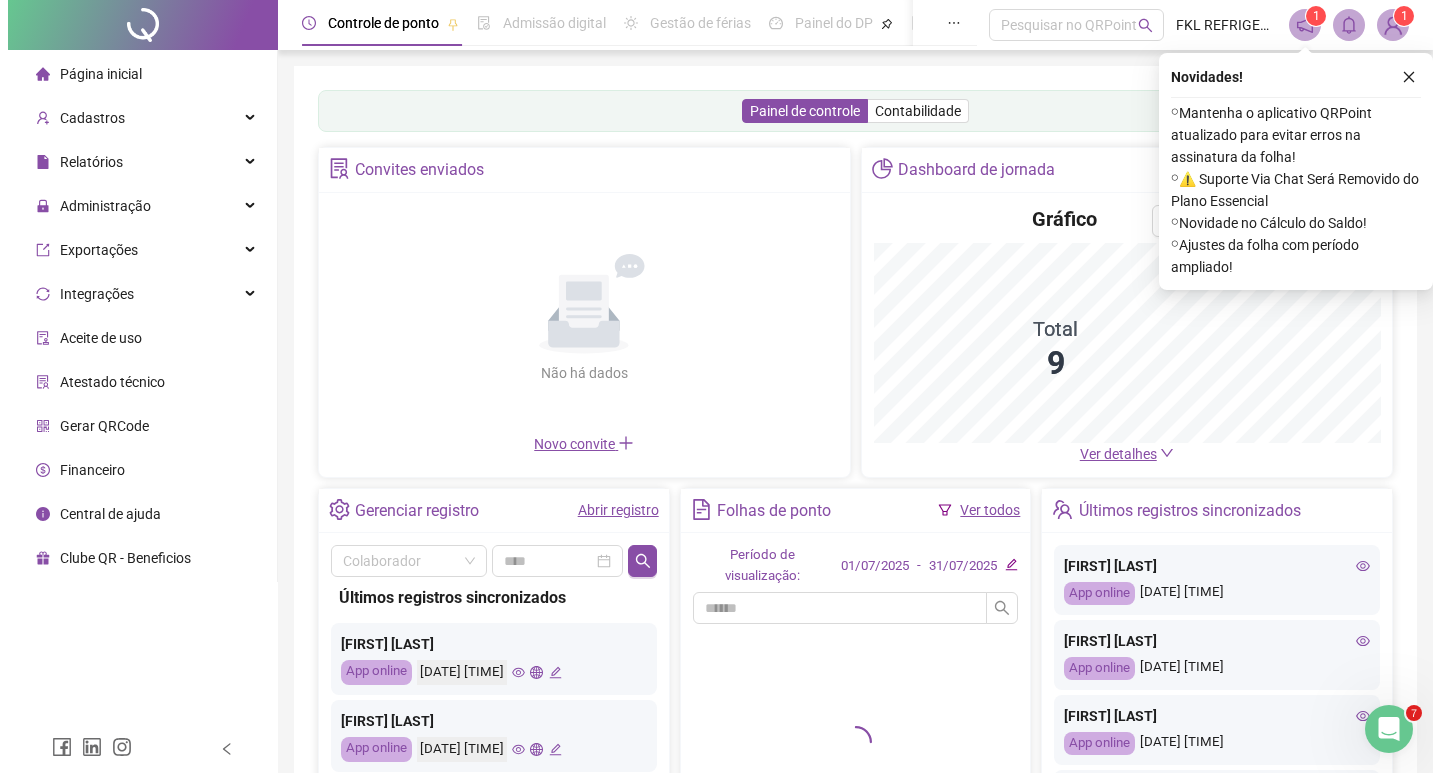 scroll, scrollTop: 0, scrollLeft: 0, axis: both 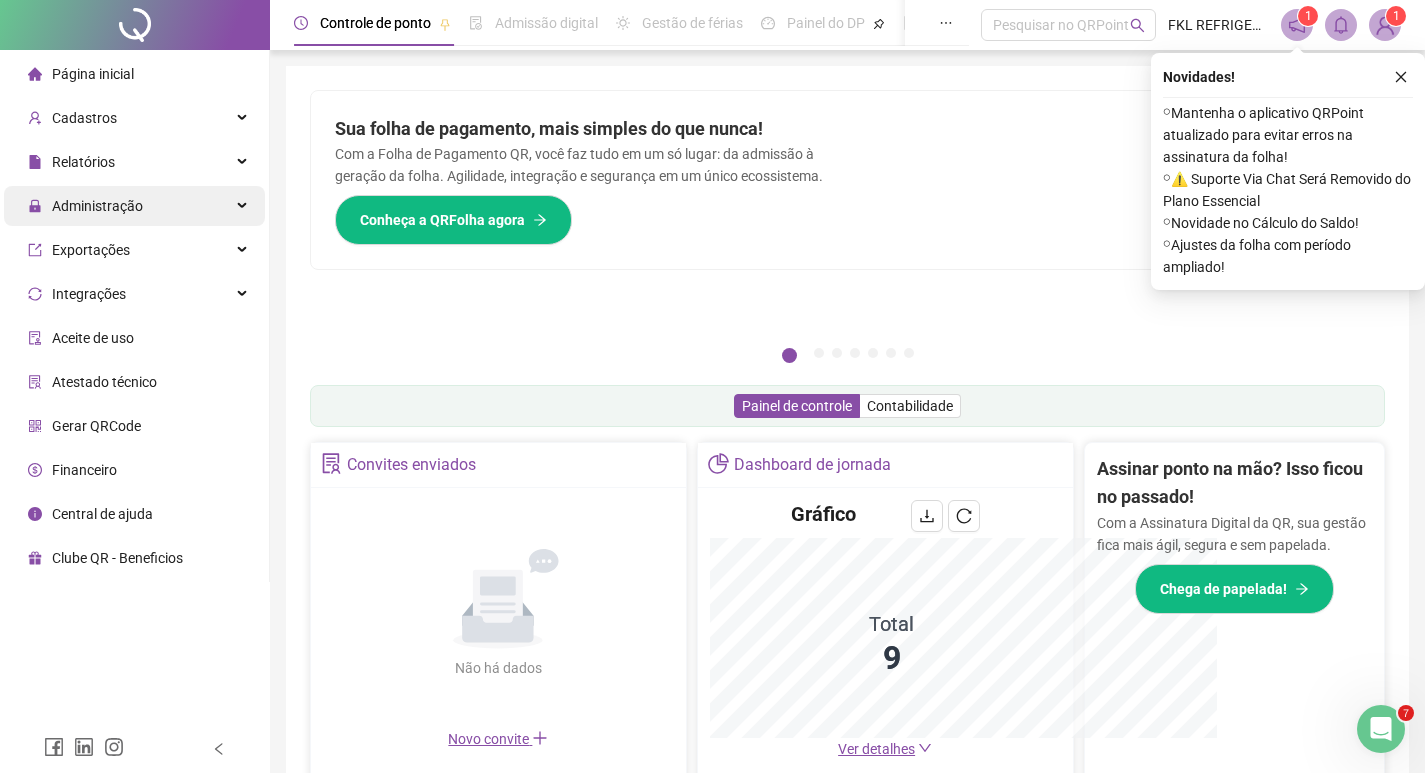 click on "Administração" at bounding box center (97, 206) 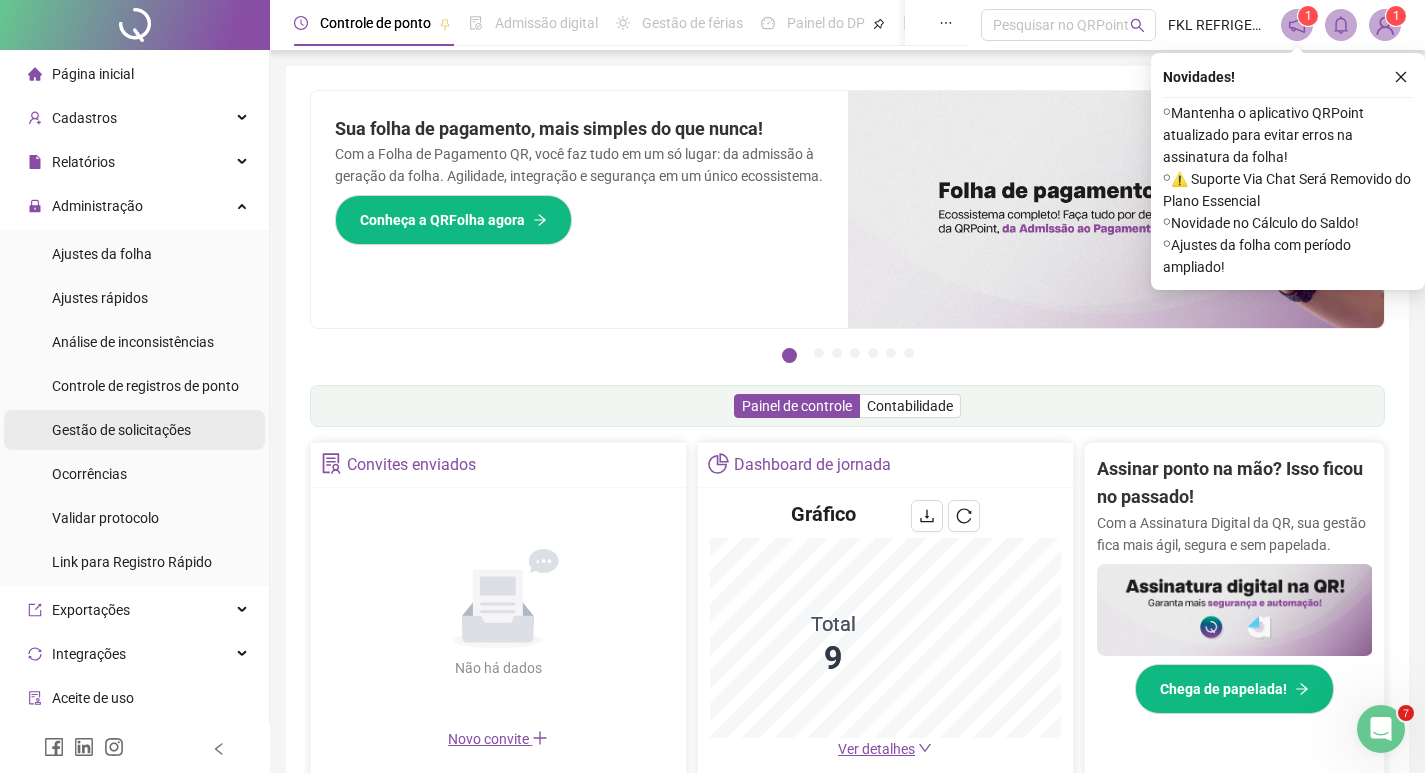 click on "Gestão de solicitações" at bounding box center (121, 430) 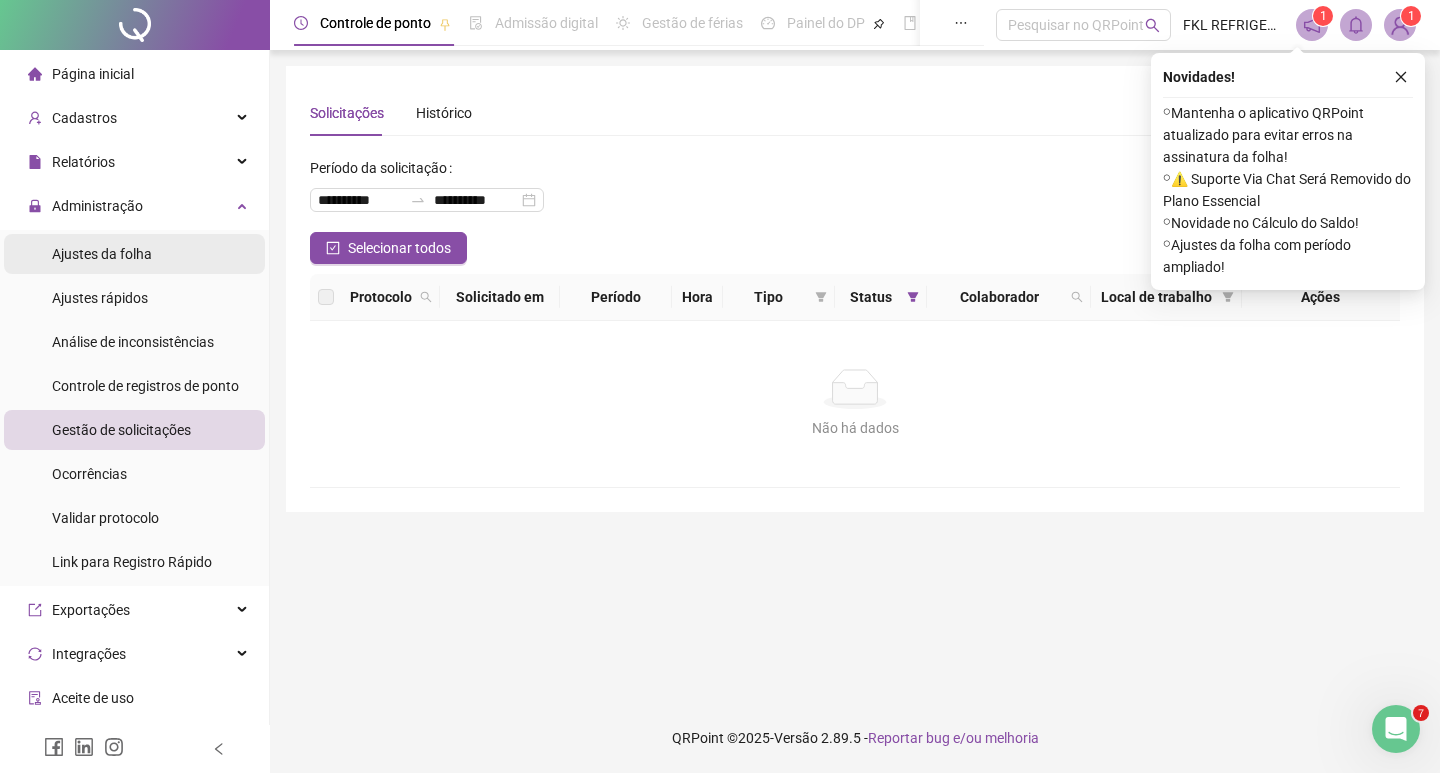 click on "Ajustes da folha" at bounding box center [102, 254] 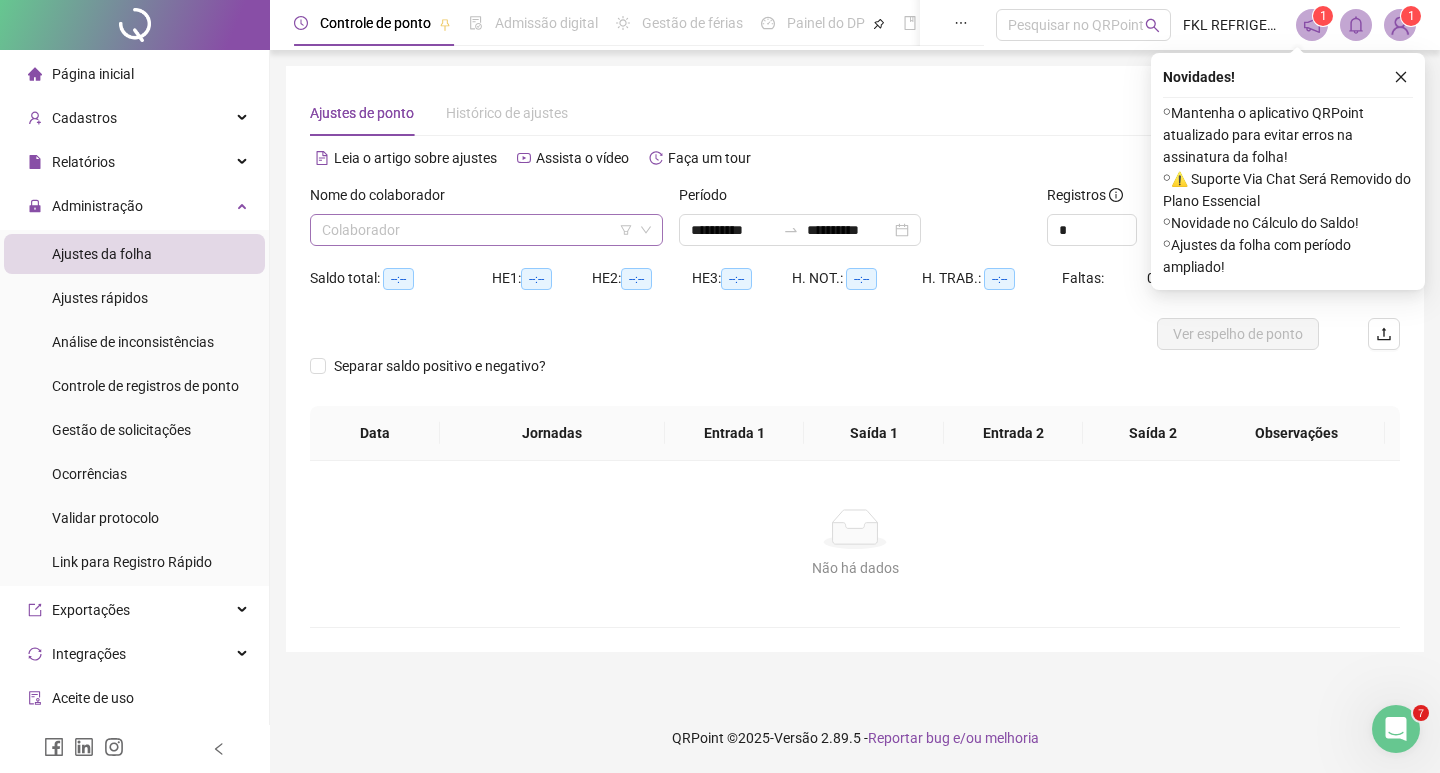 click at bounding box center [477, 230] 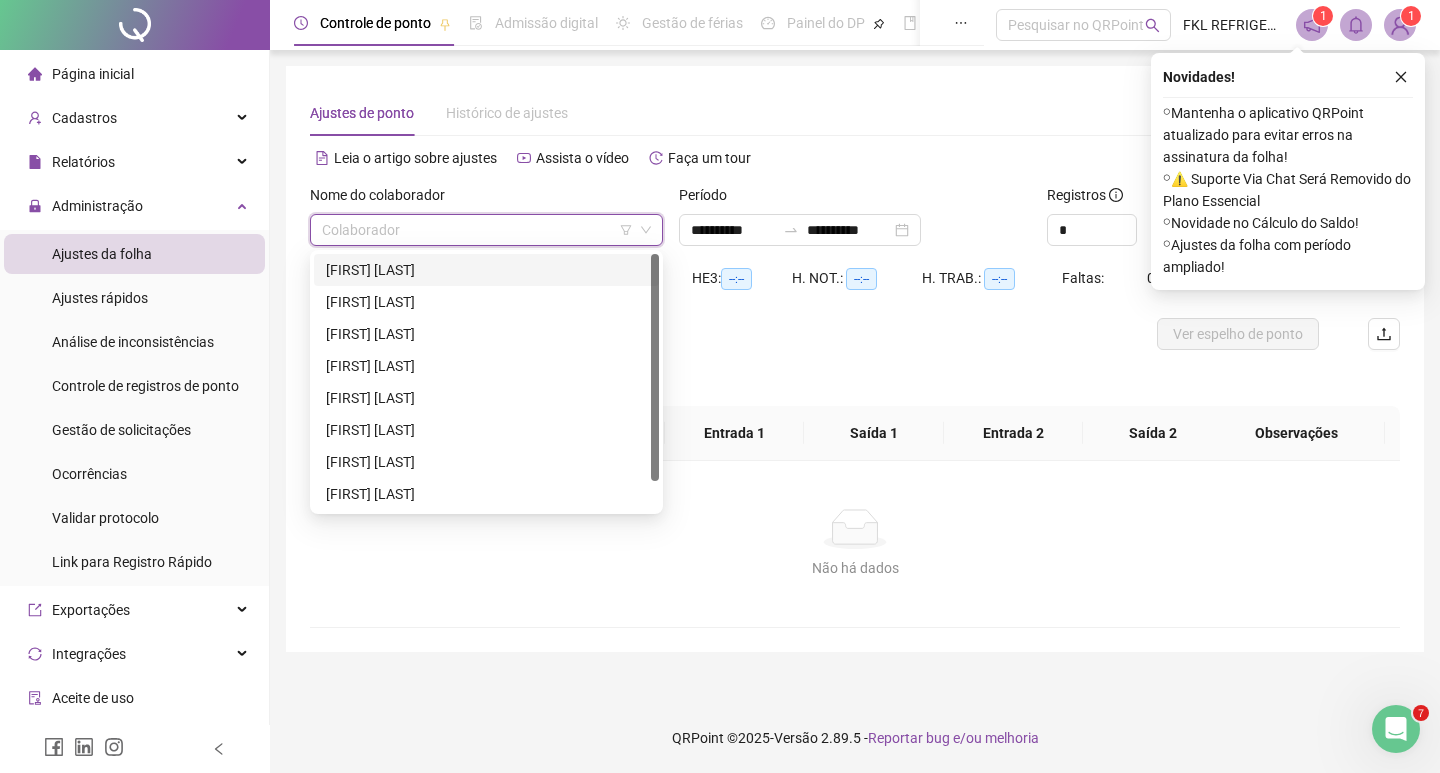 click on "[FIRST] [LAST]" at bounding box center (486, 270) 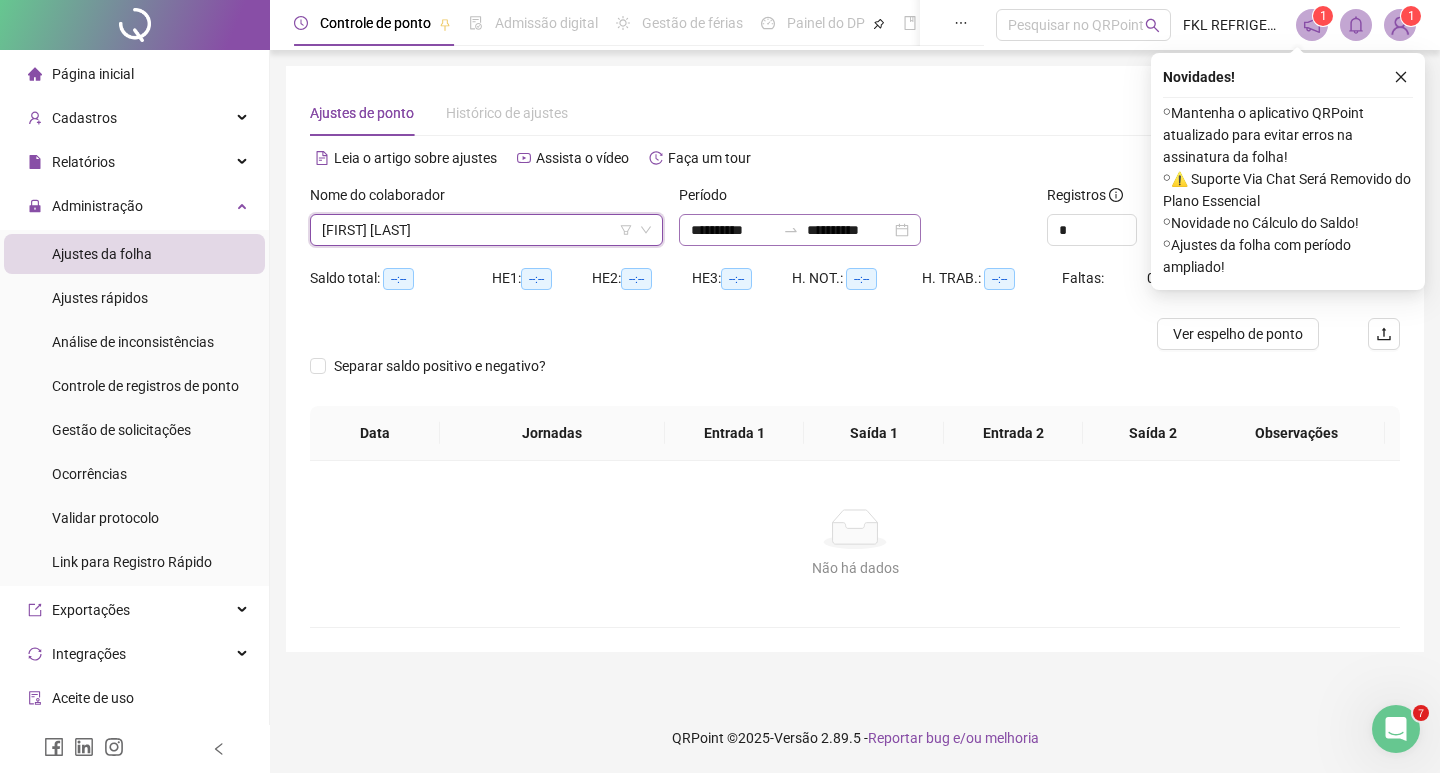 click on "**********" at bounding box center [800, 230] 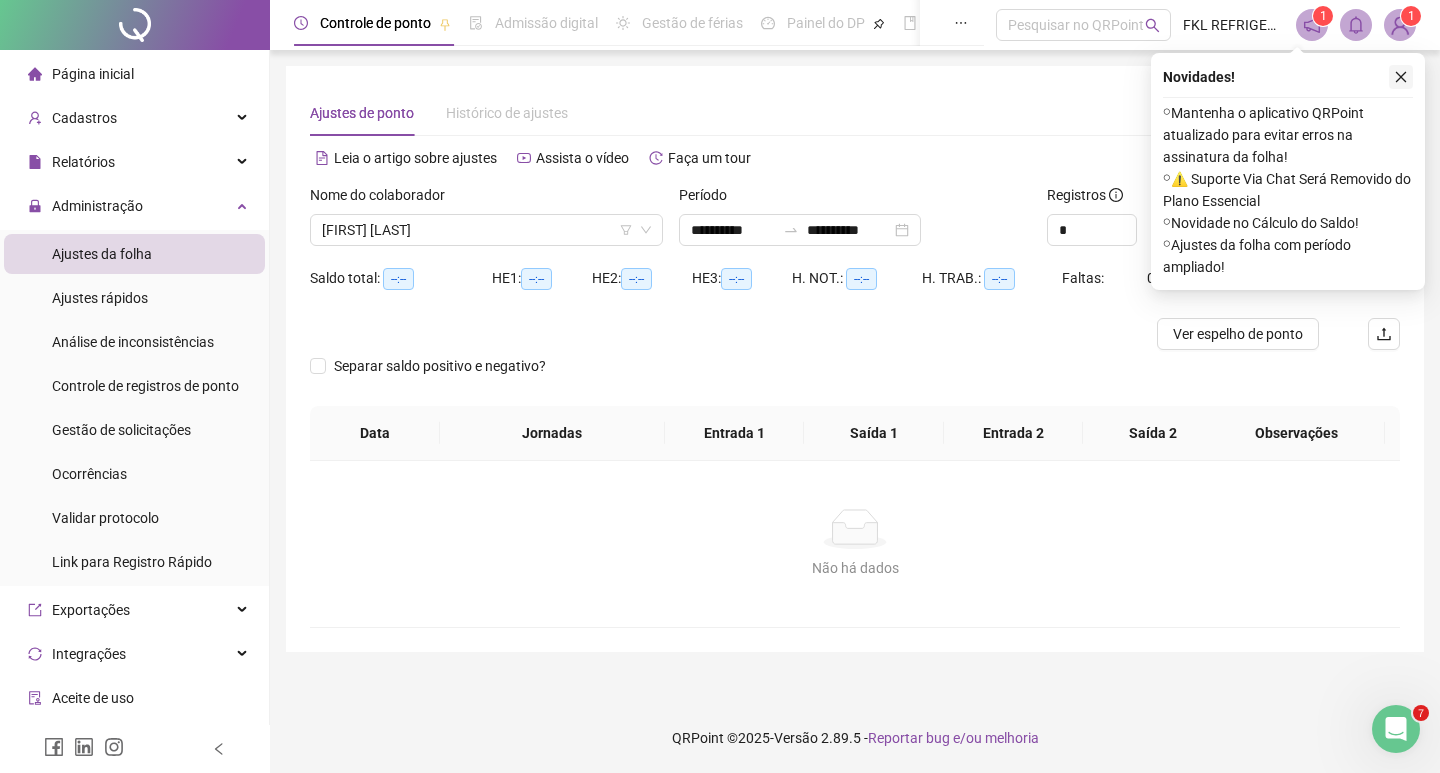 click 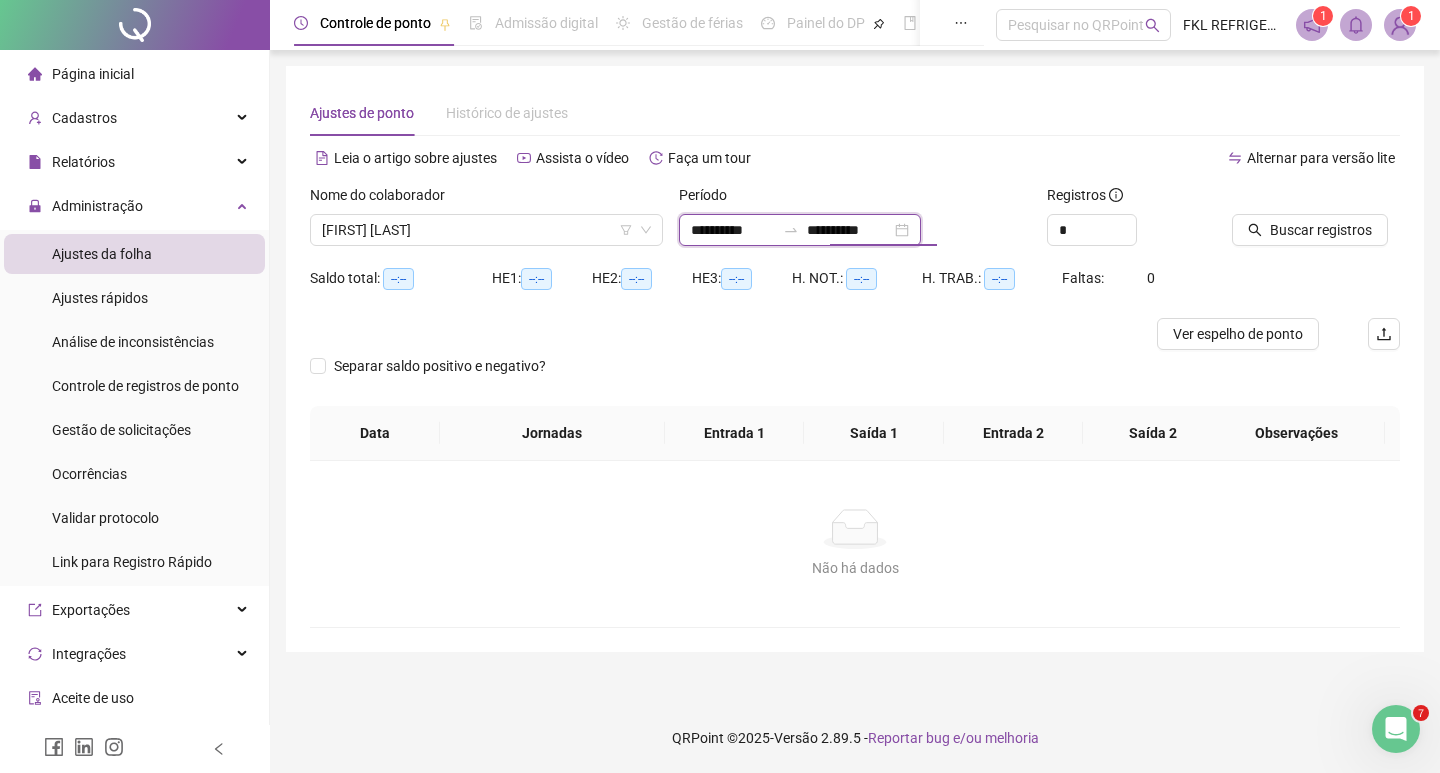 click on "**********" at bounding box center (849, 230) 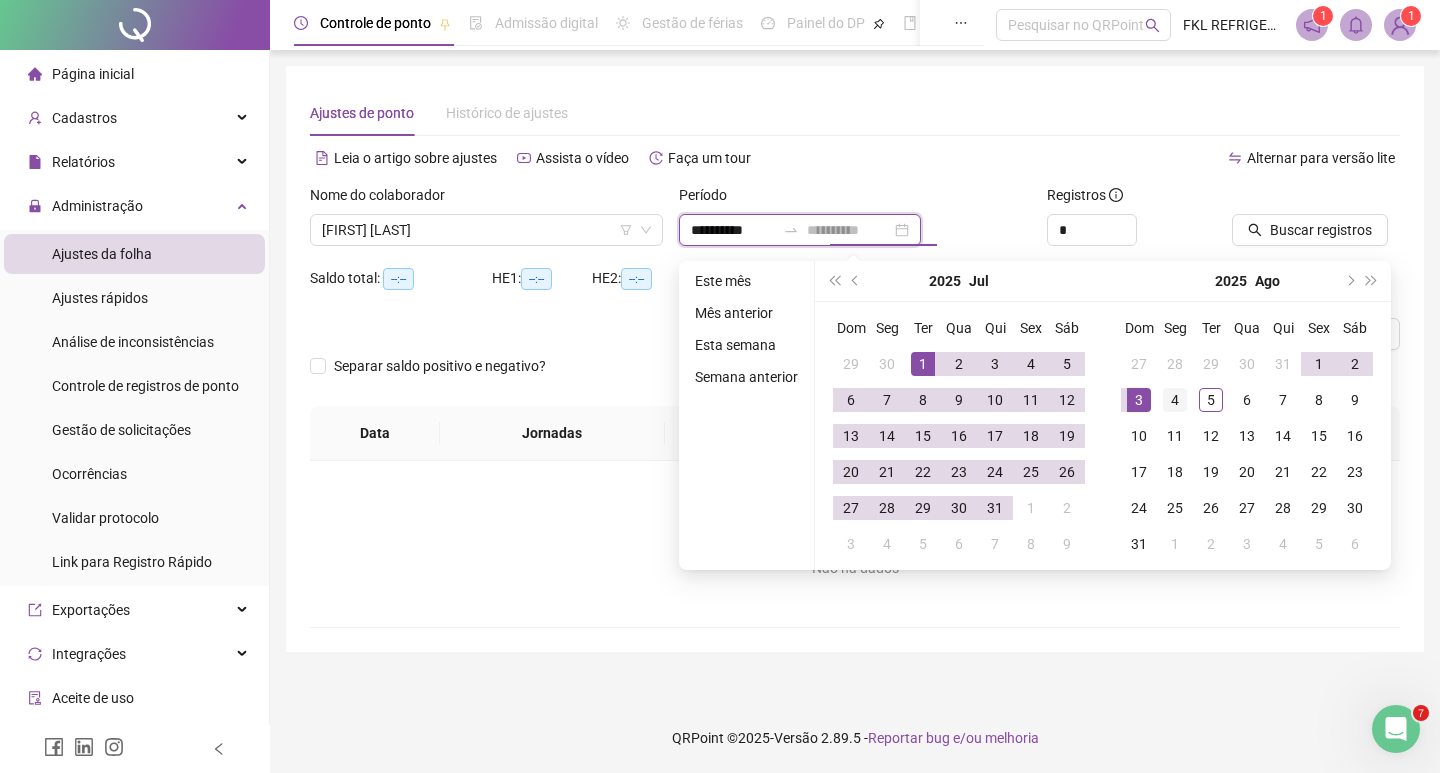 type on "**********" 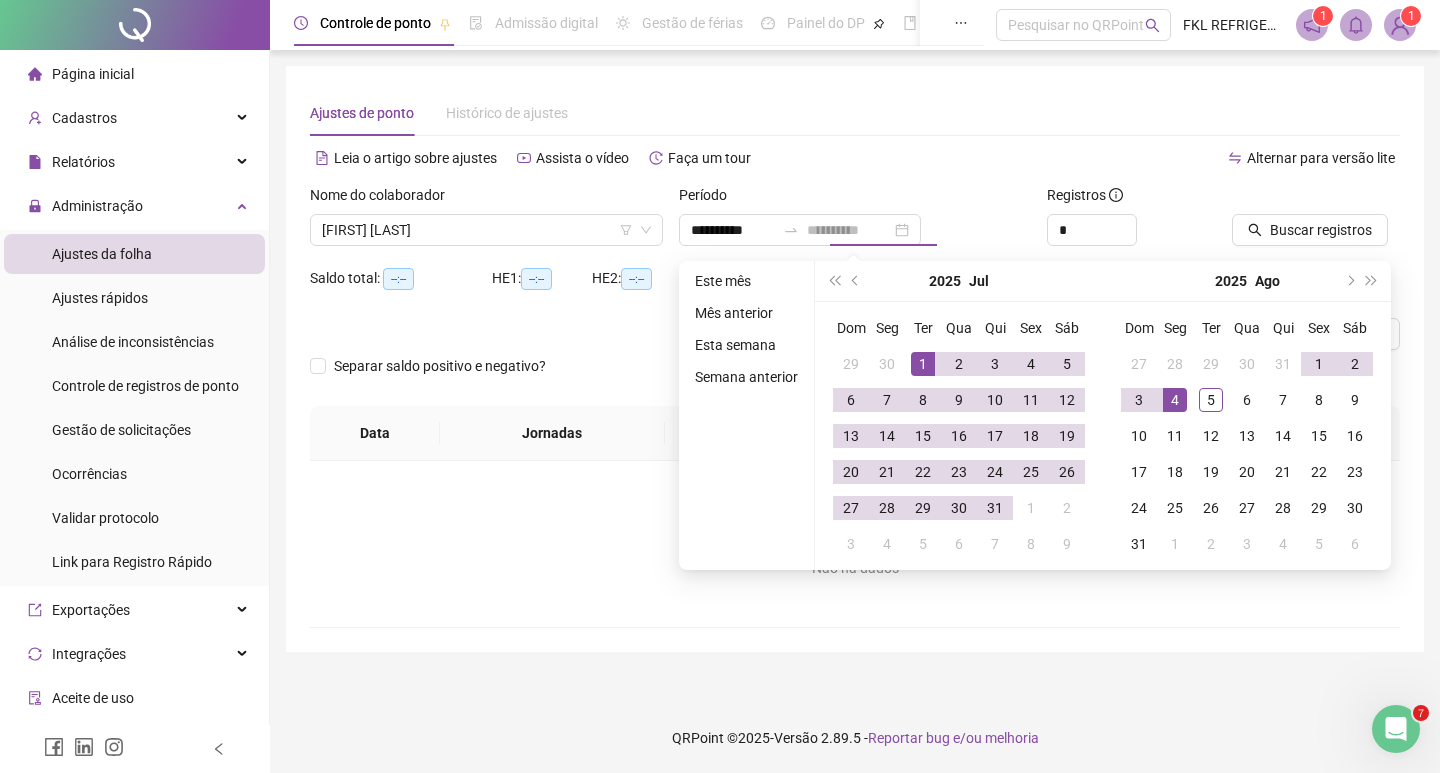 click on "4" at bounding box center [1175, 400] 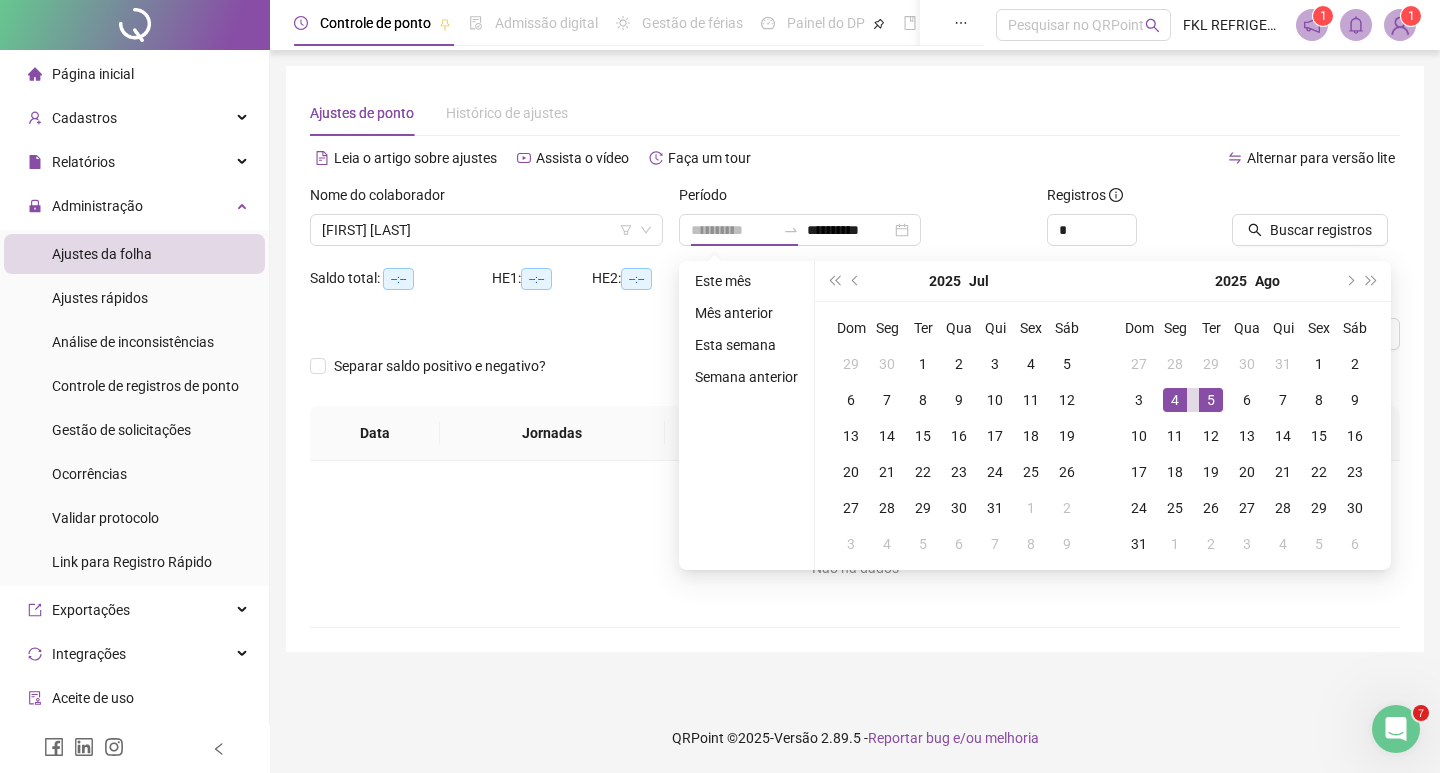 click on "5" at bounding box center [1211, 400] 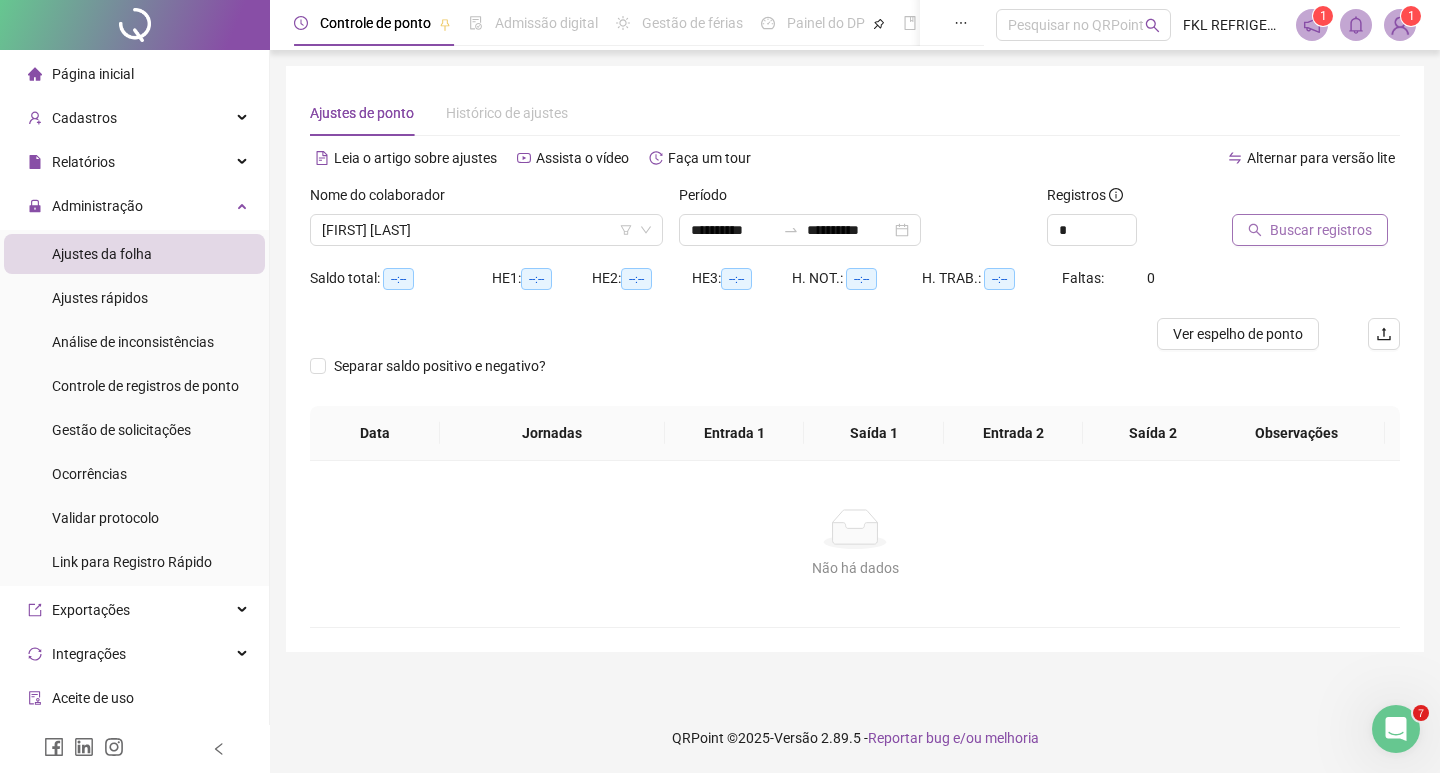 click on "Buscar registros" at bounding box center [1321, 230] 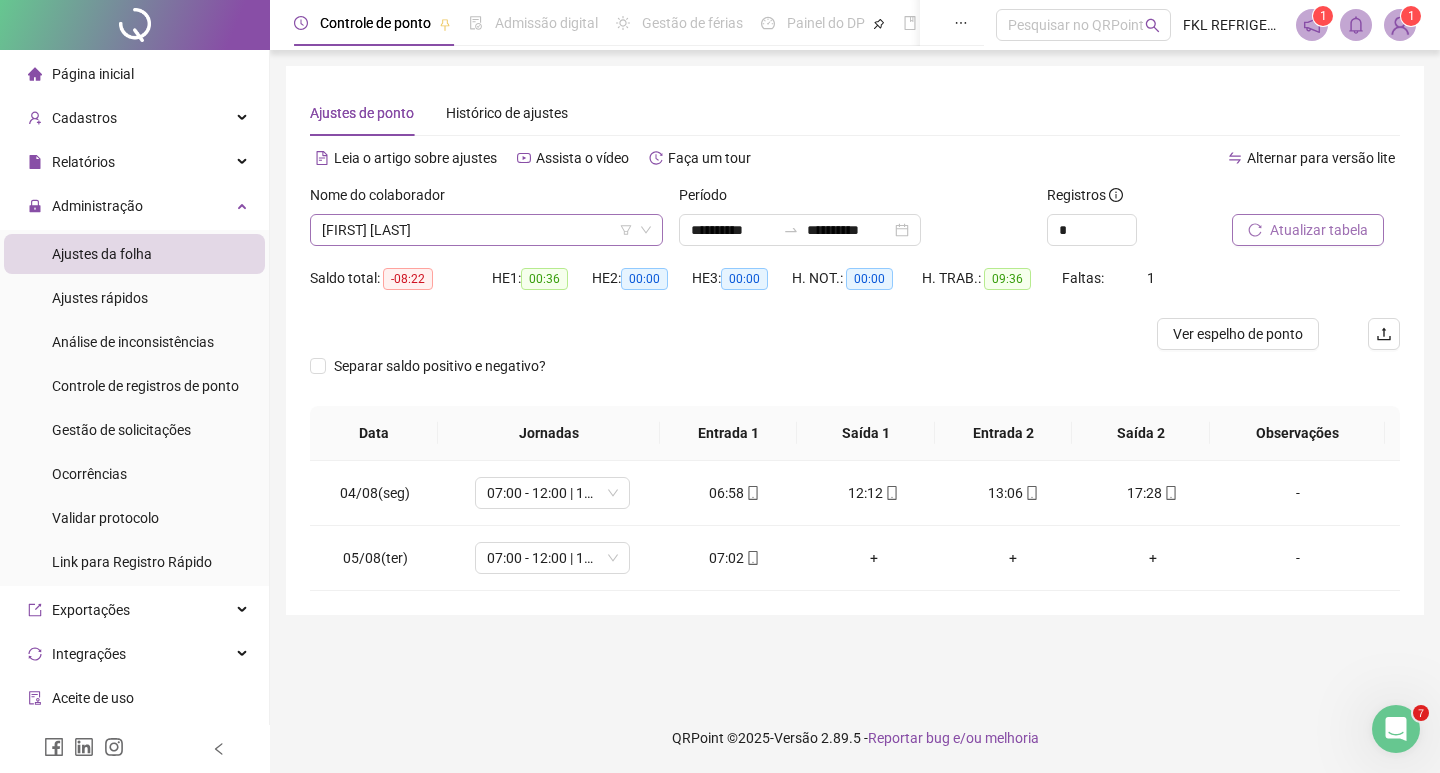 click on "[FIRST] [LAST]" at bounding box center (486, 230) 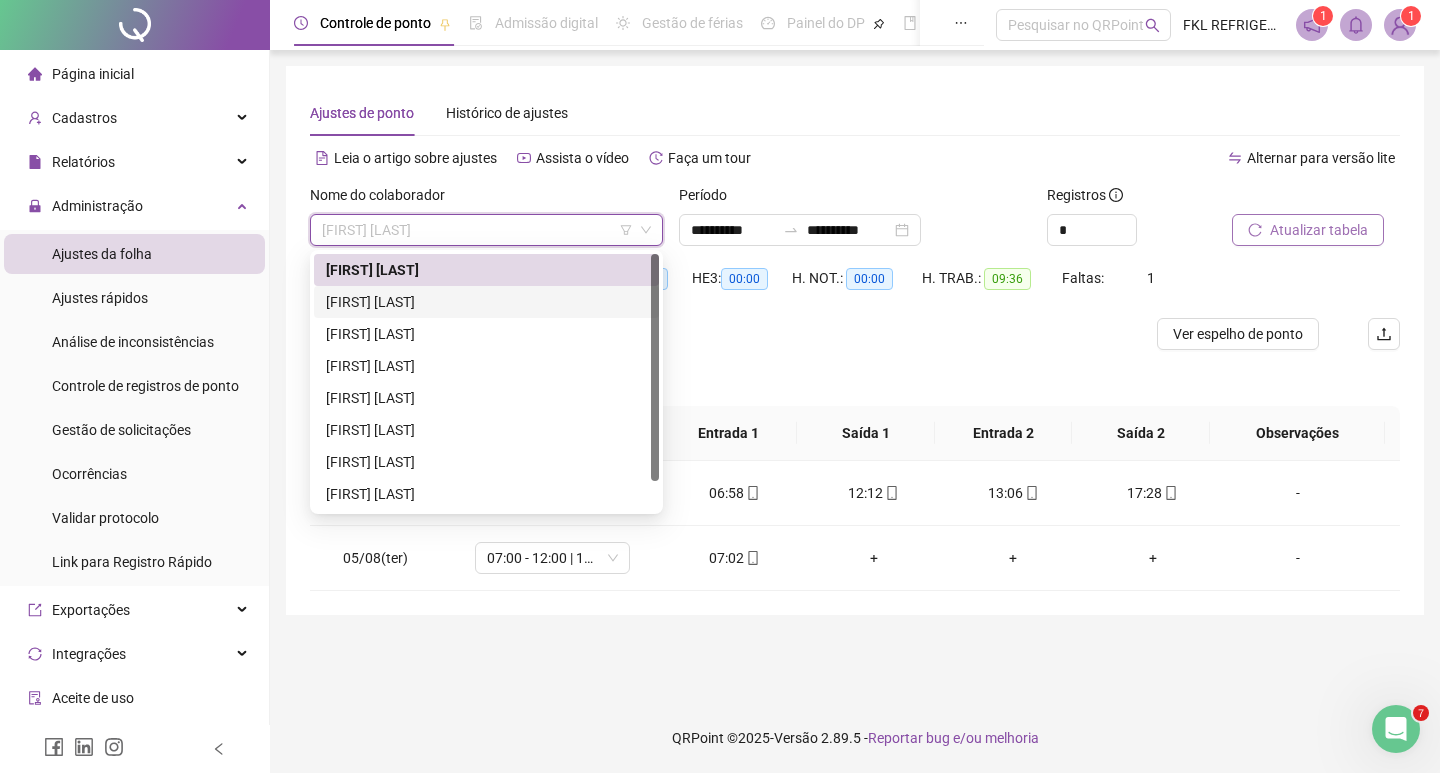 click on "[FIRST] [LAST]" at bounding box center (486, 302) 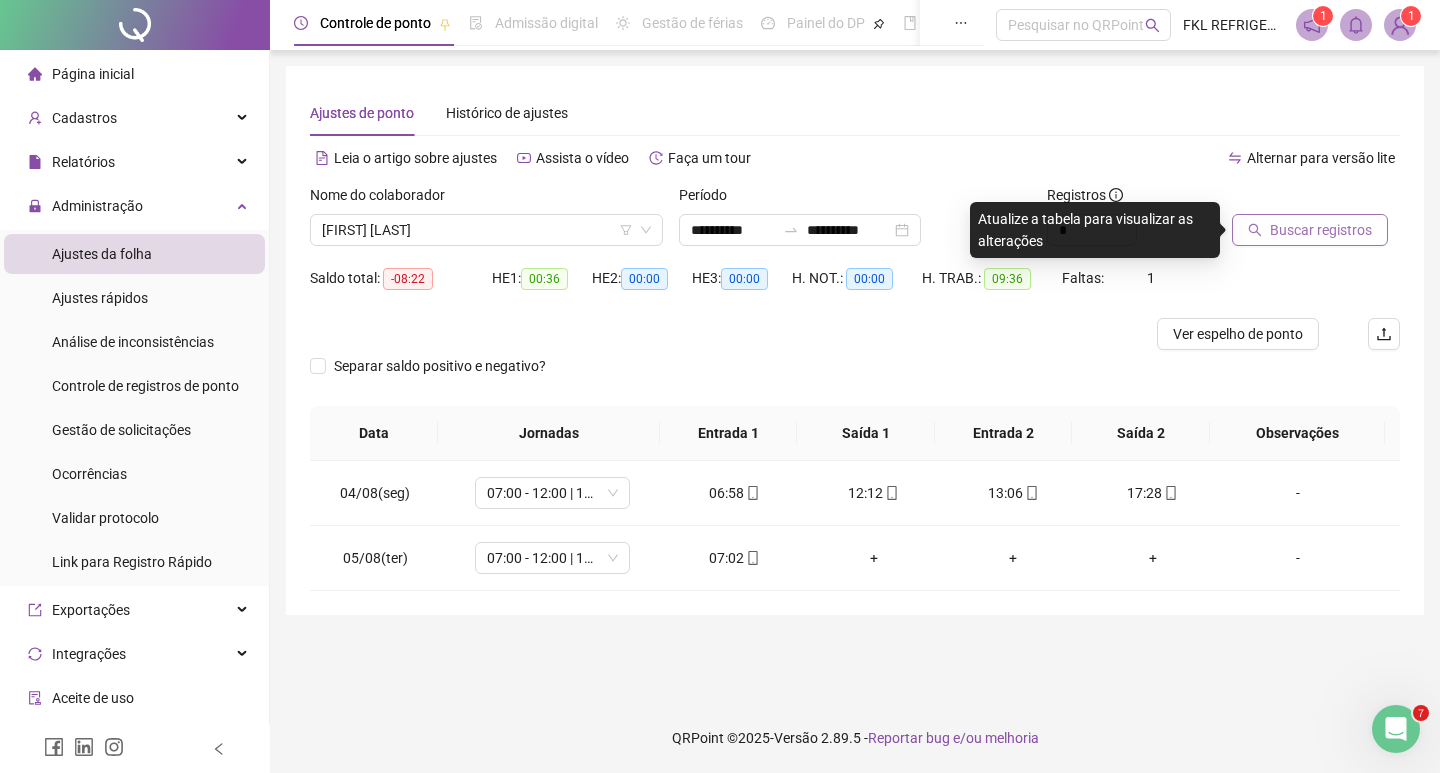 click on "Buscar registros" at bounding box center (1321, 230) 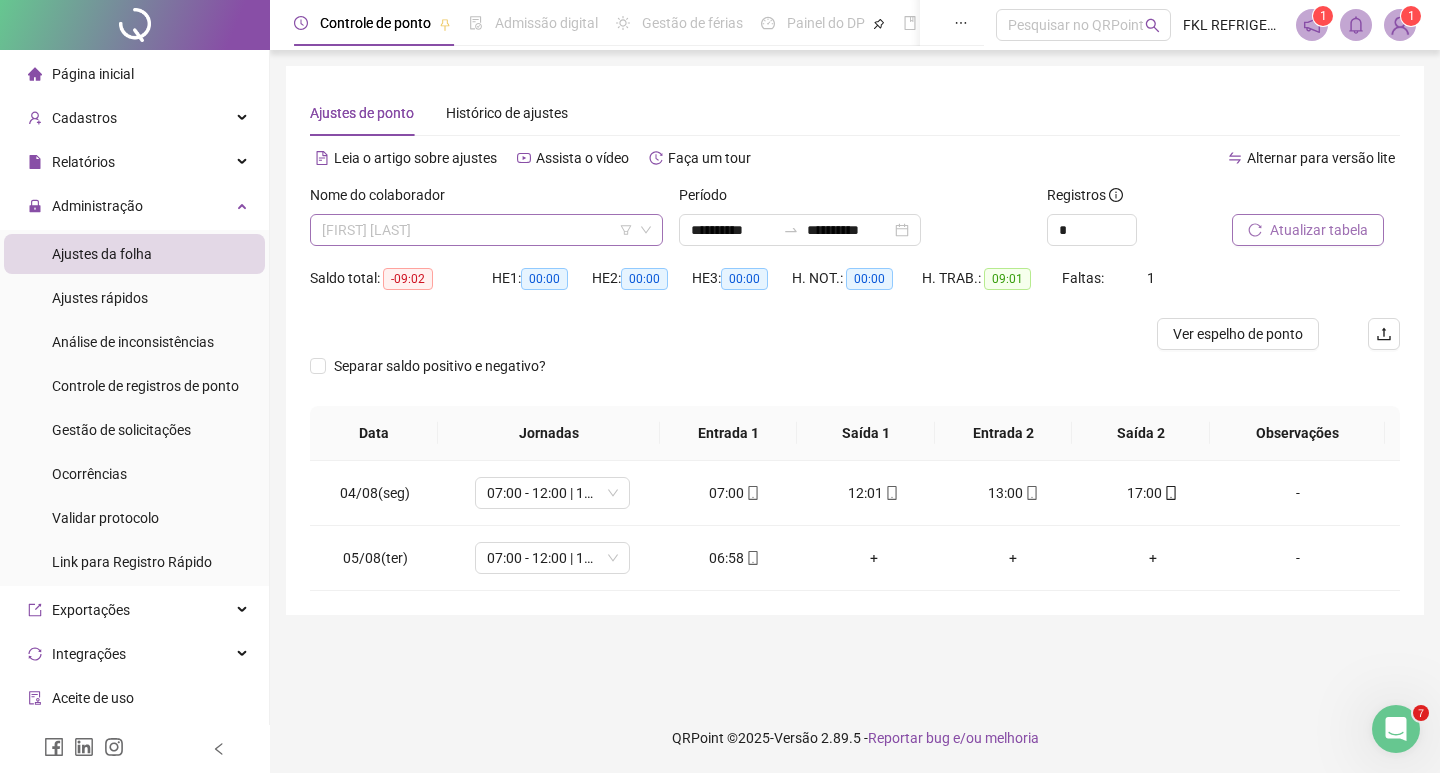 click on "[FIRST] [LAST]" at bounding box center (486, 230) 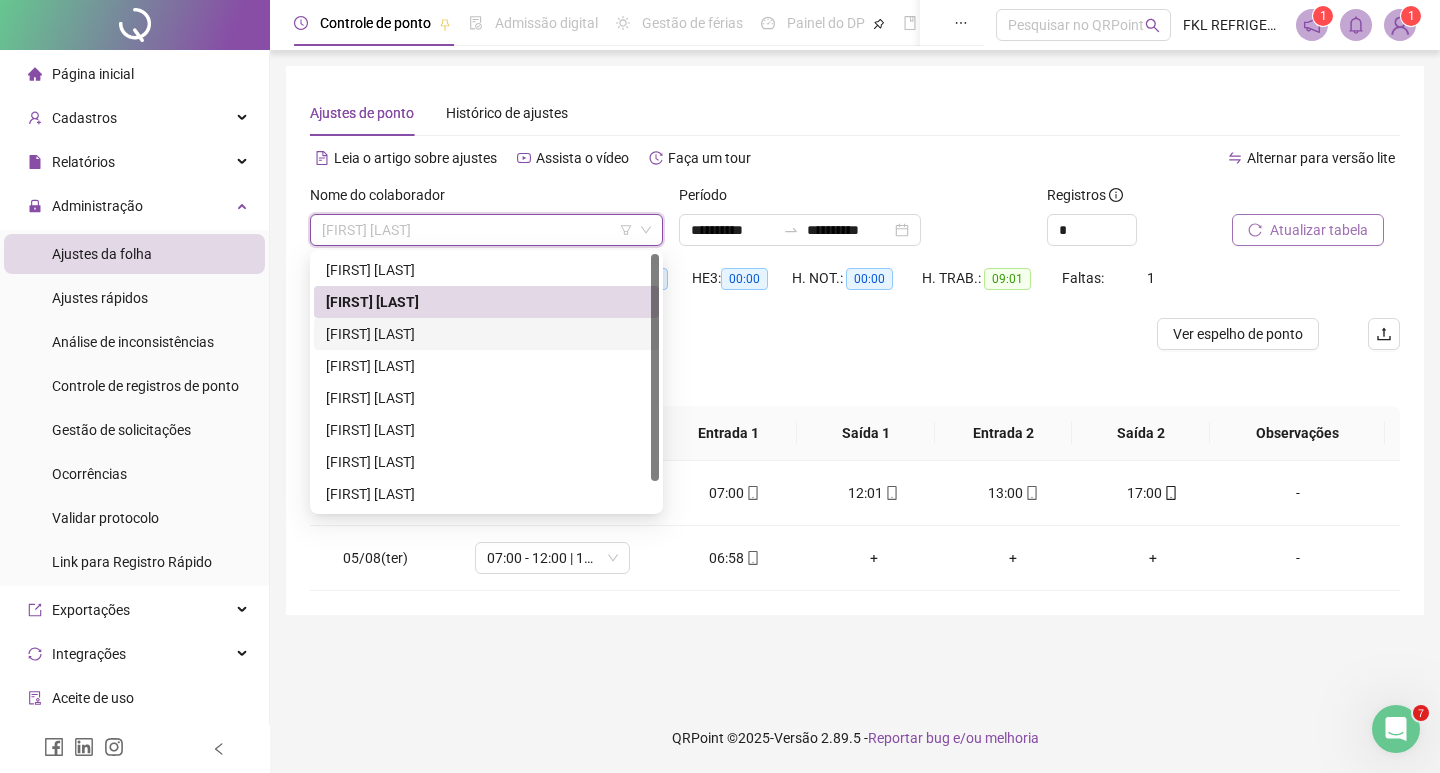 click on "[FIRST] [LAST]" at bounding box center (486, 334) 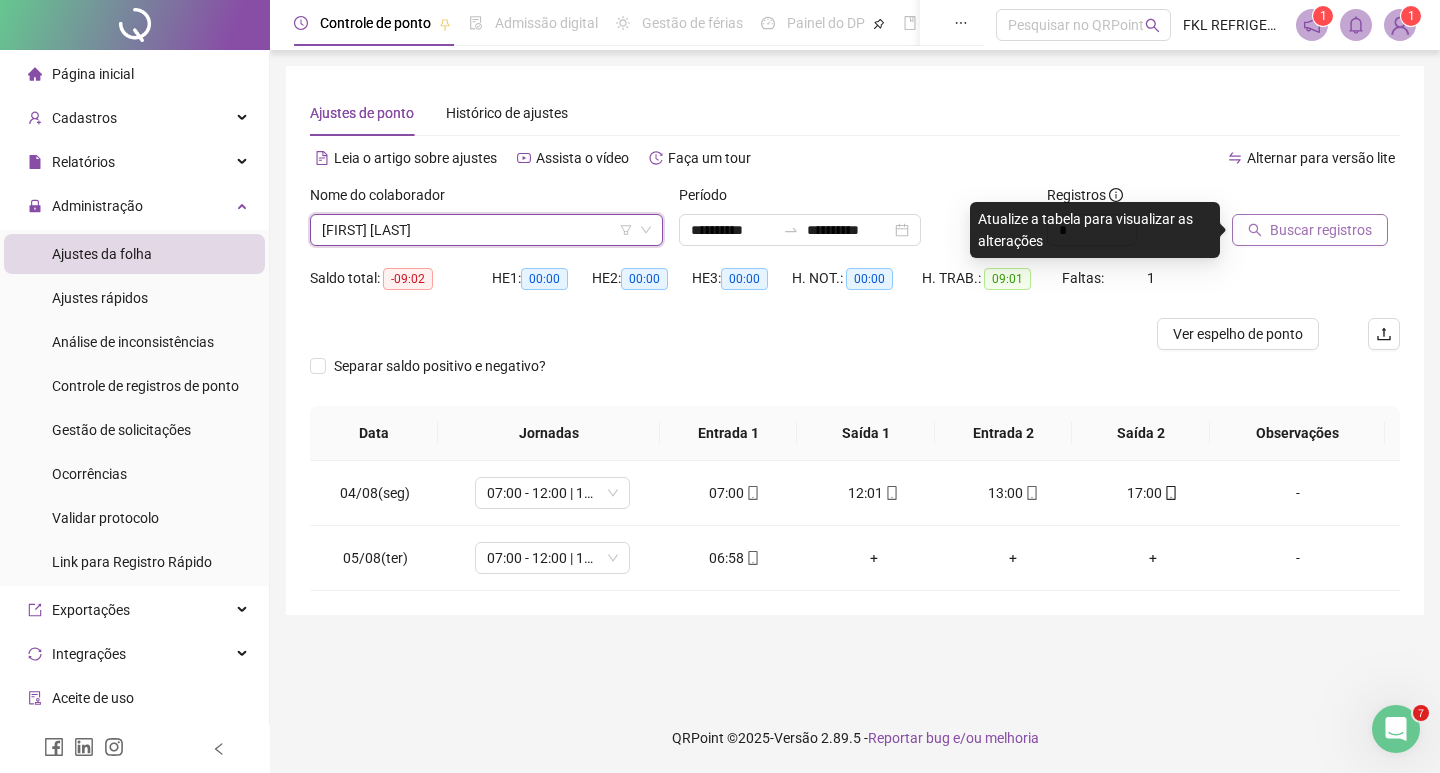 click on "Buscar registros" at bounding box center [1321, 230] 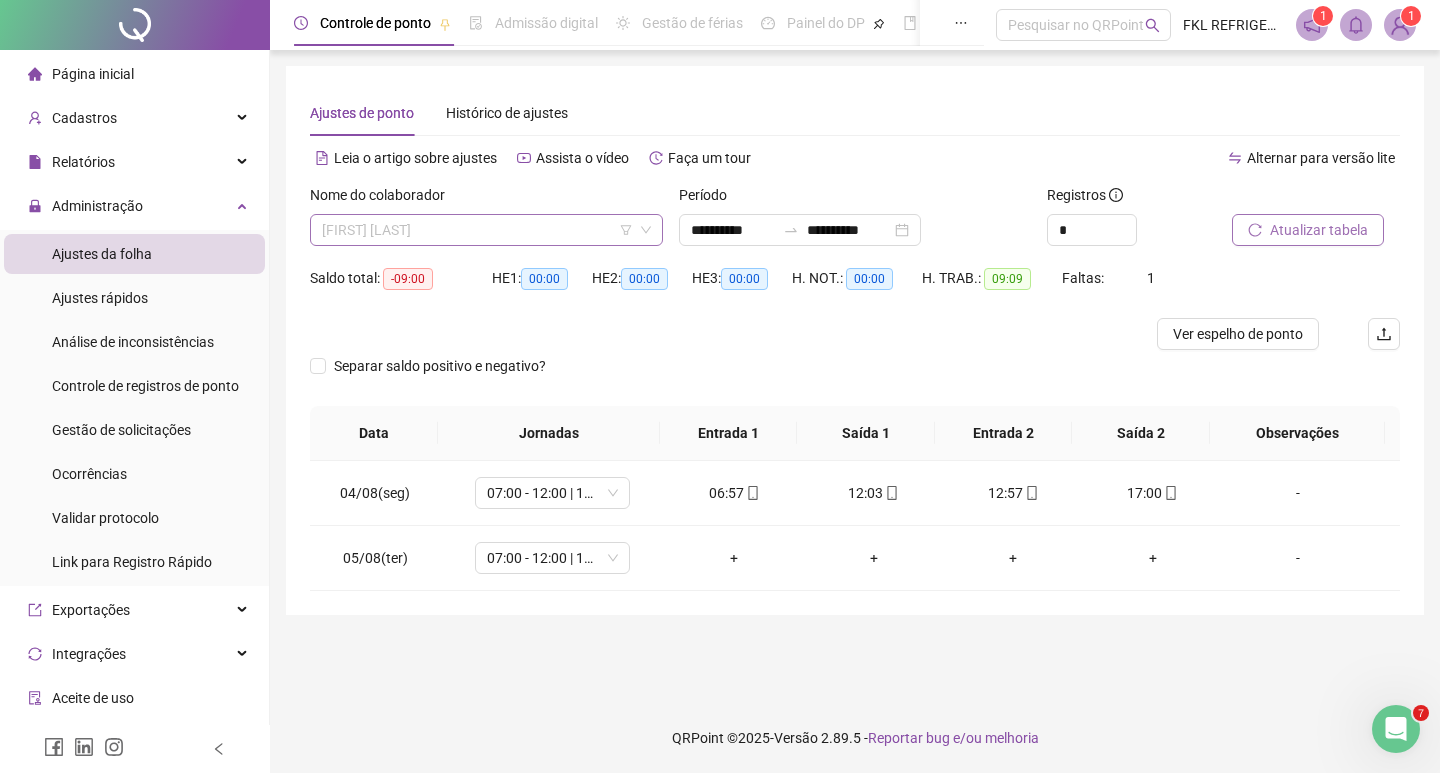 click on "[FIRST] [LAST]" at bounding box center (486, 230) 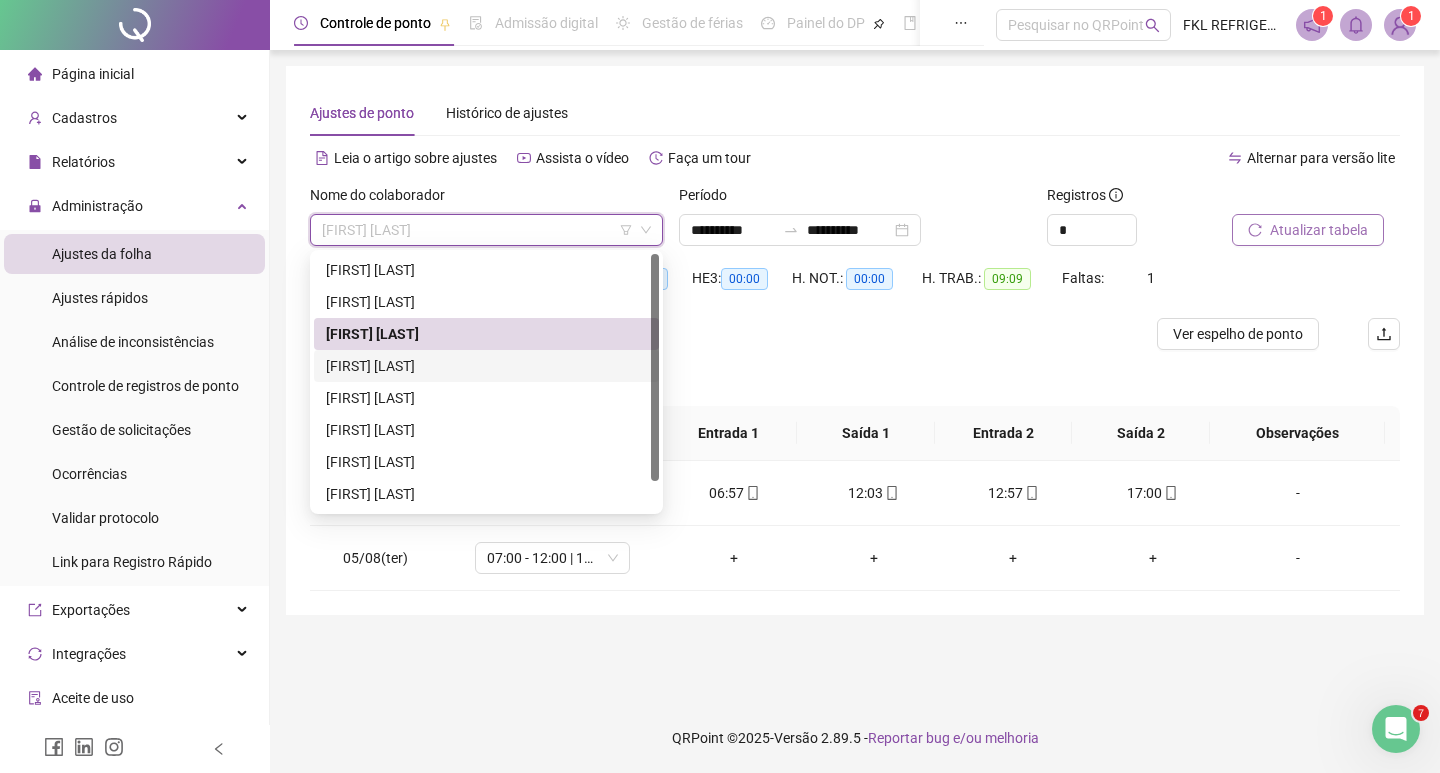 click on "[FIRST] [LAST]" at bounding box center [486, 366] 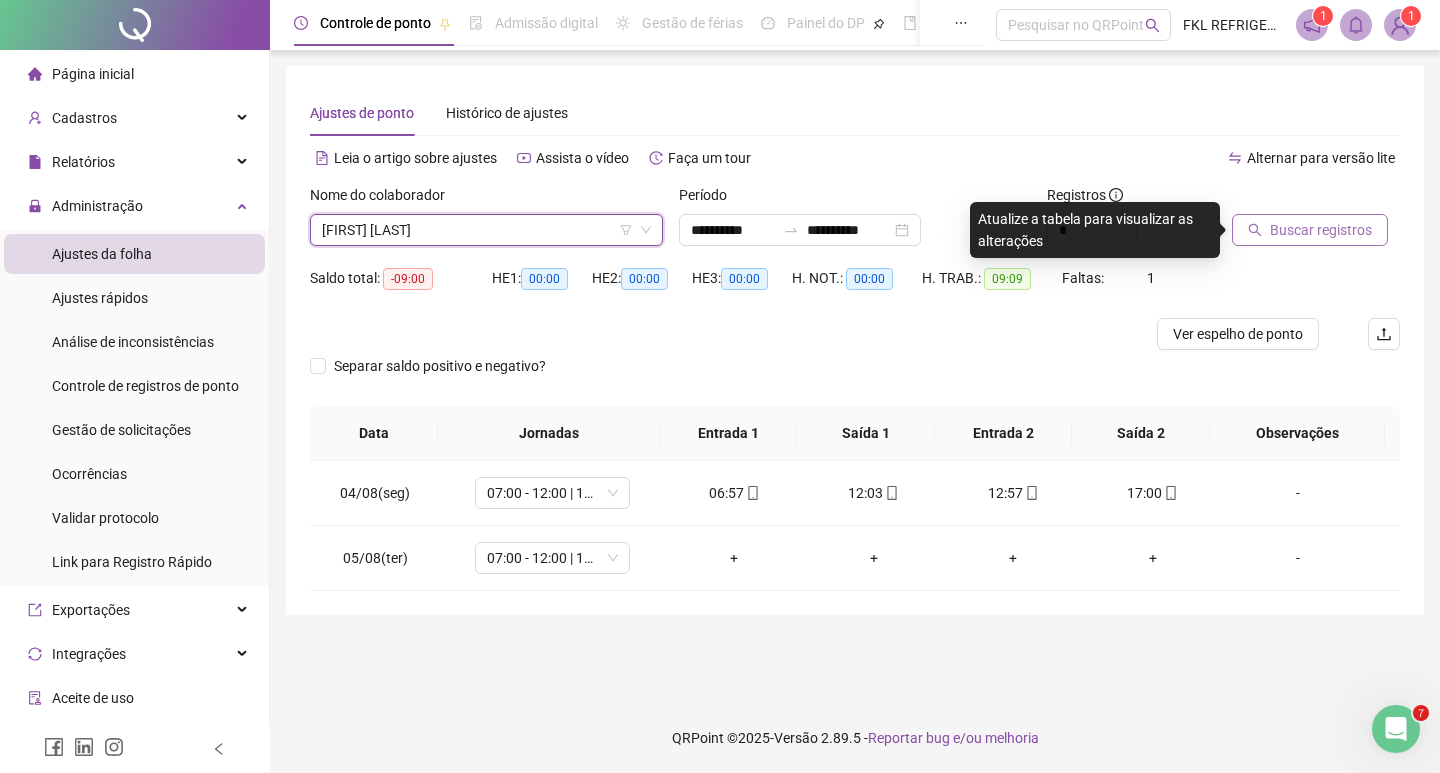 click on "Buscar registros" at bounding box center [1321, 230] 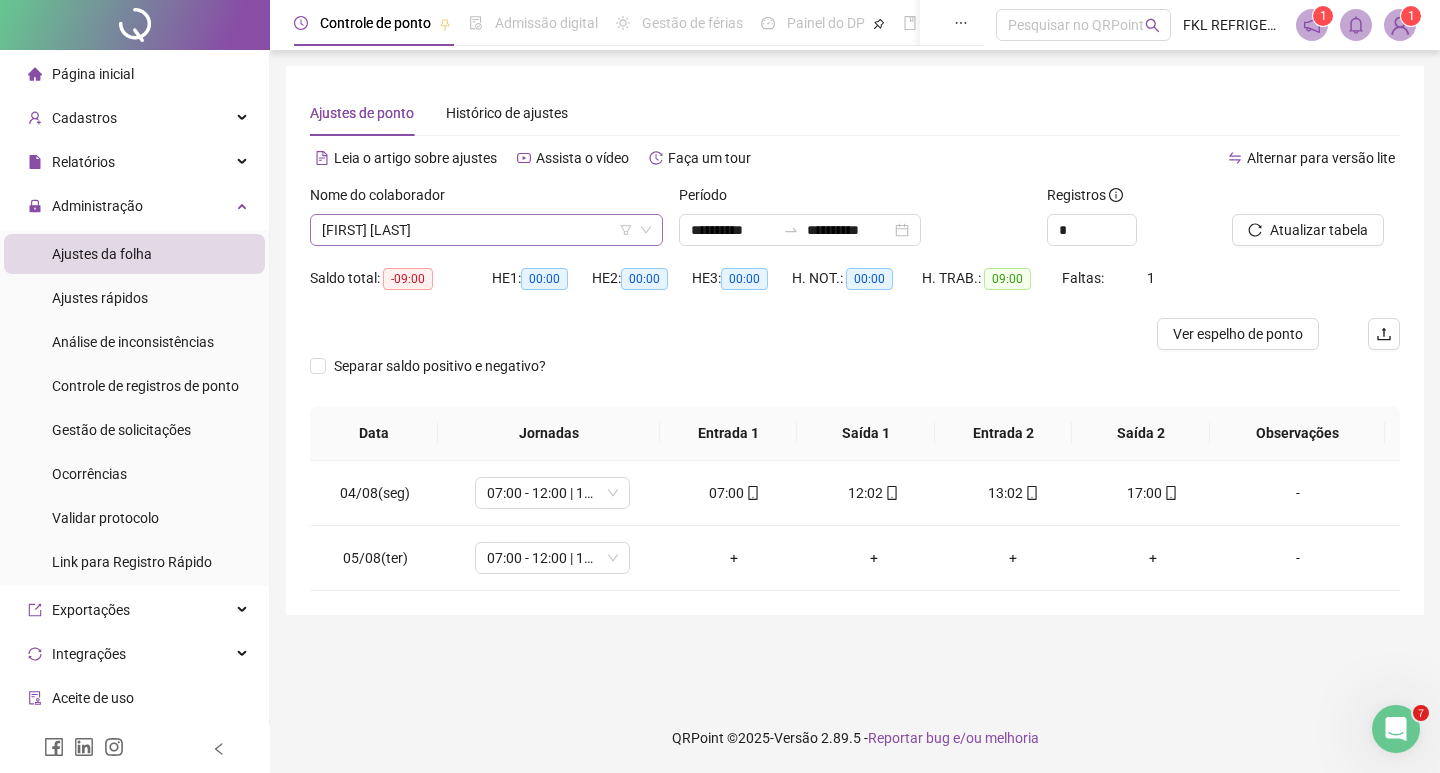 click on "[FIRST] [LAST]" at bounding box center [486, 230] 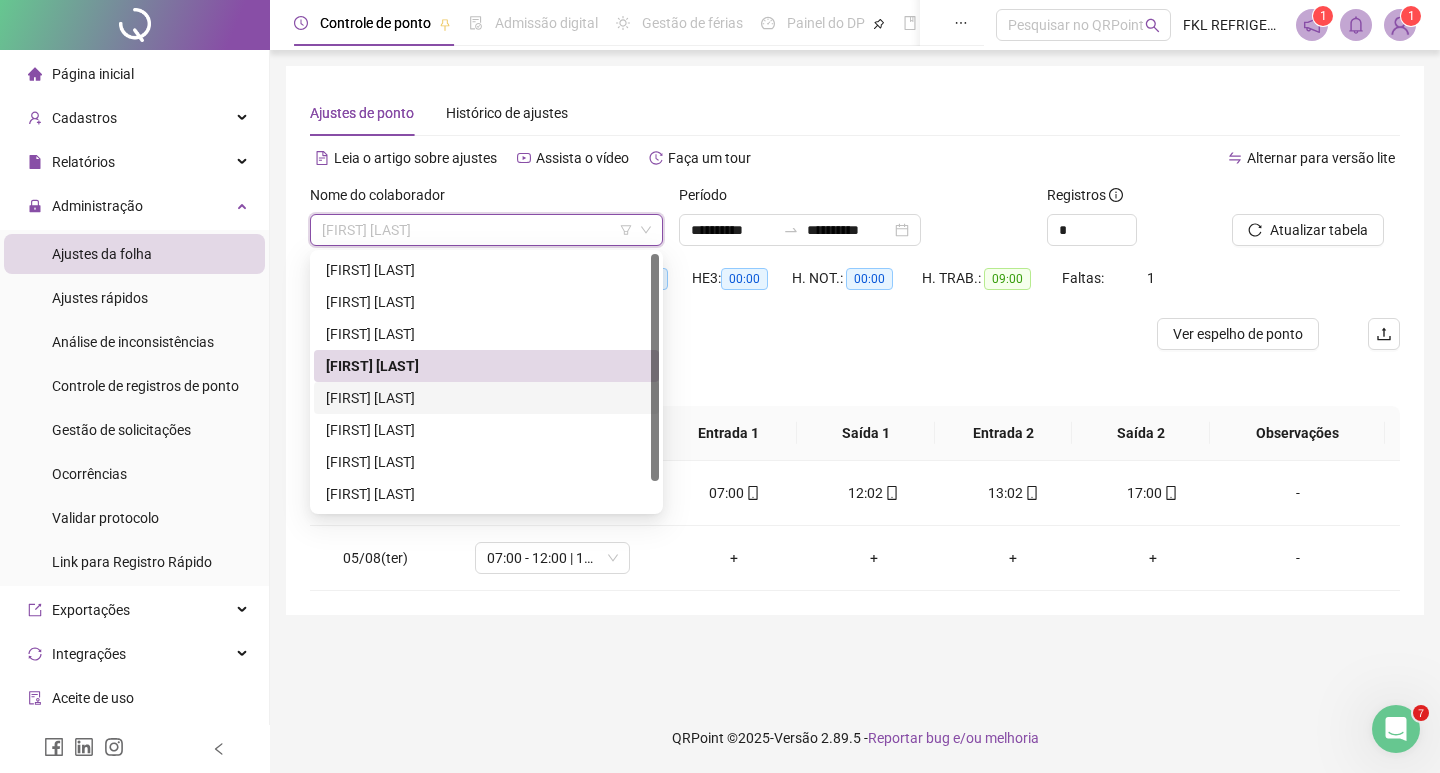 click on "[FIRST] [LAST]" at bounding box center (486, 398) 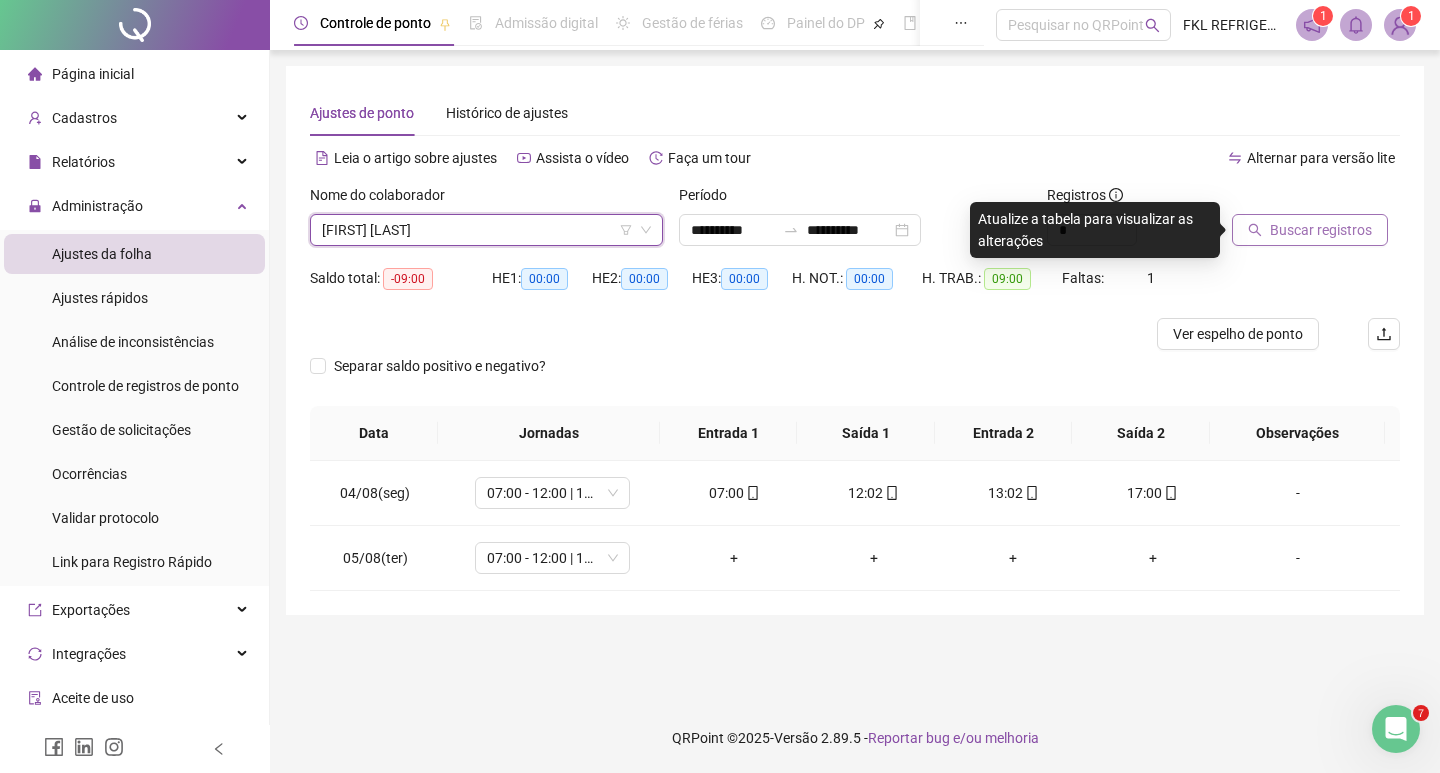 click 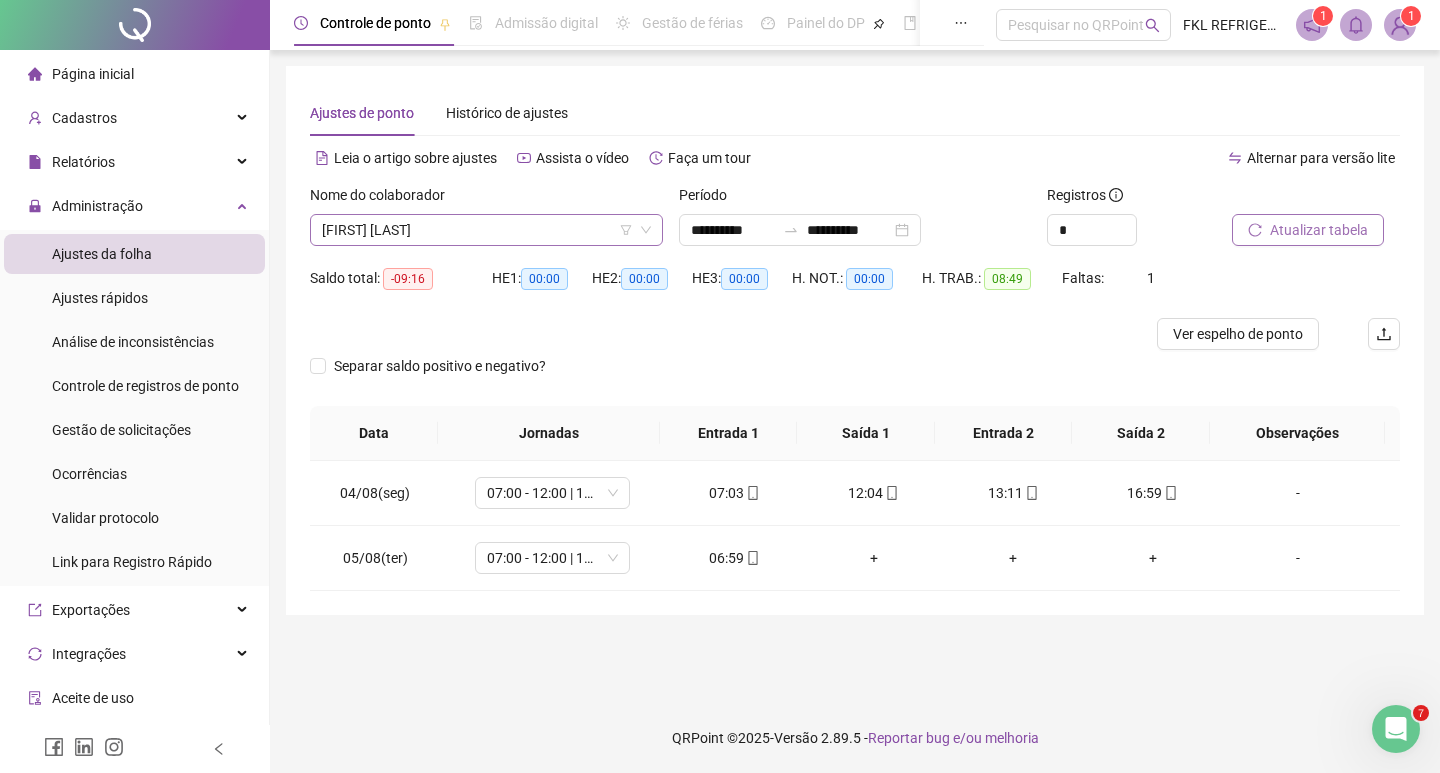 click on "[FIRST] [LAST]" at bounding box center [486, 230] 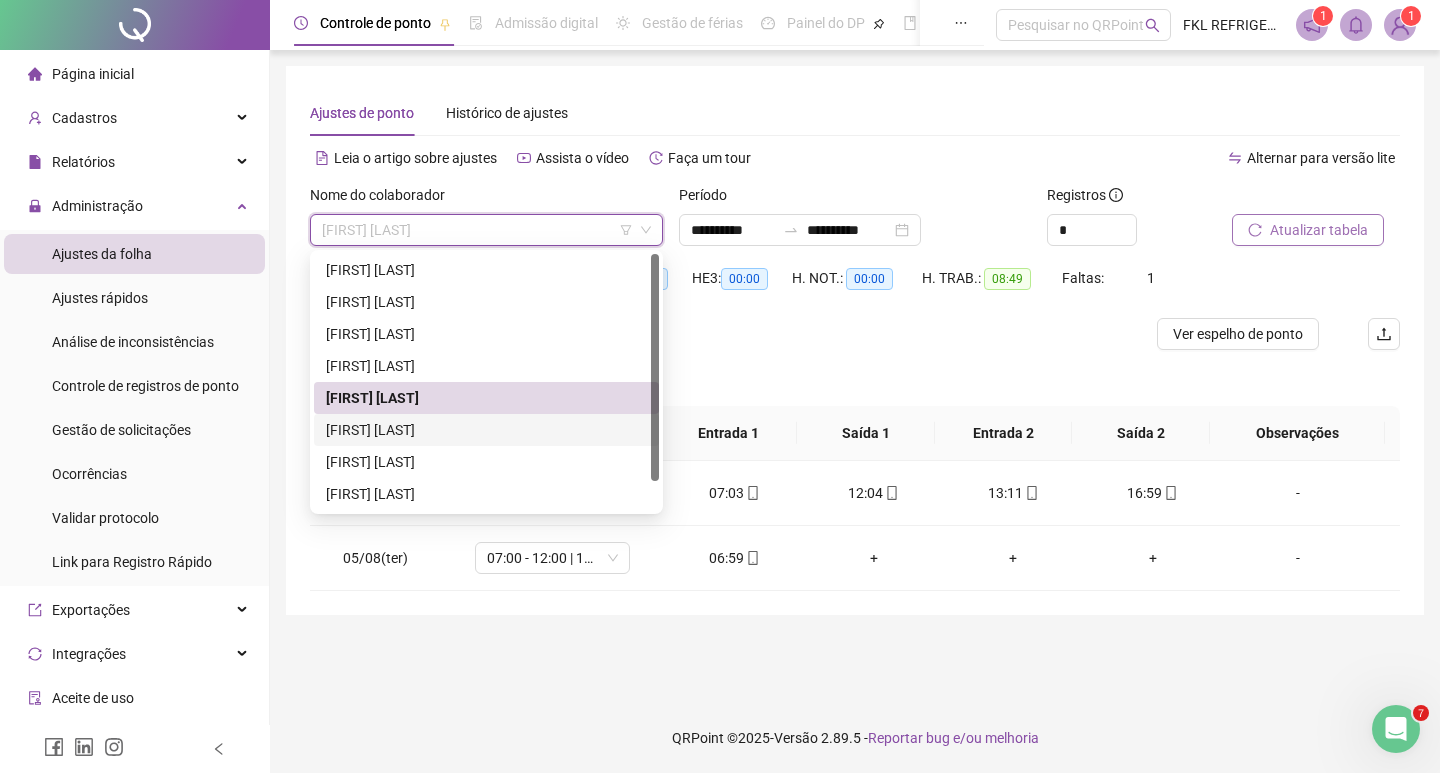 click on "[FIRST] [LAST]" at bounding box center (486, 430) 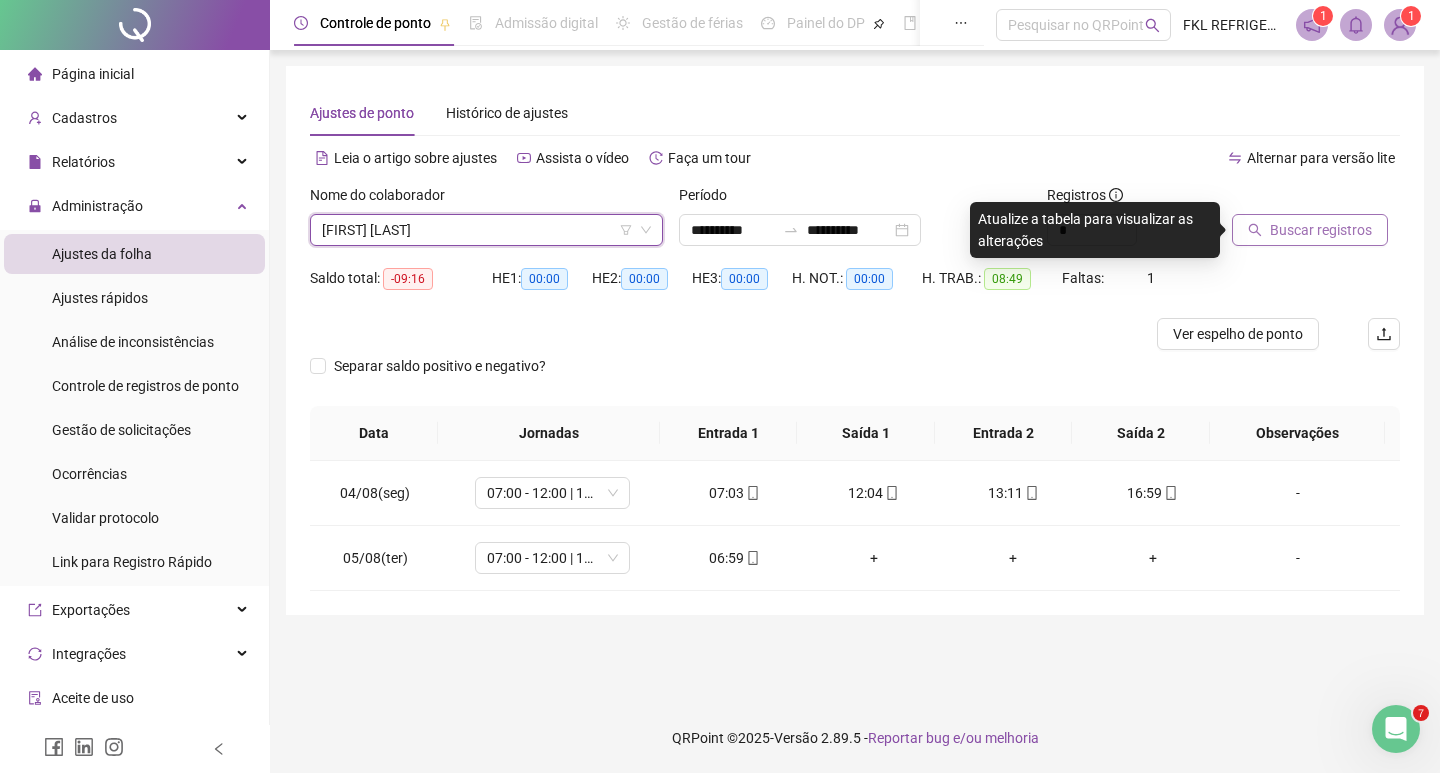 click on "Buscar registros" at bounding box center [1310, 230] 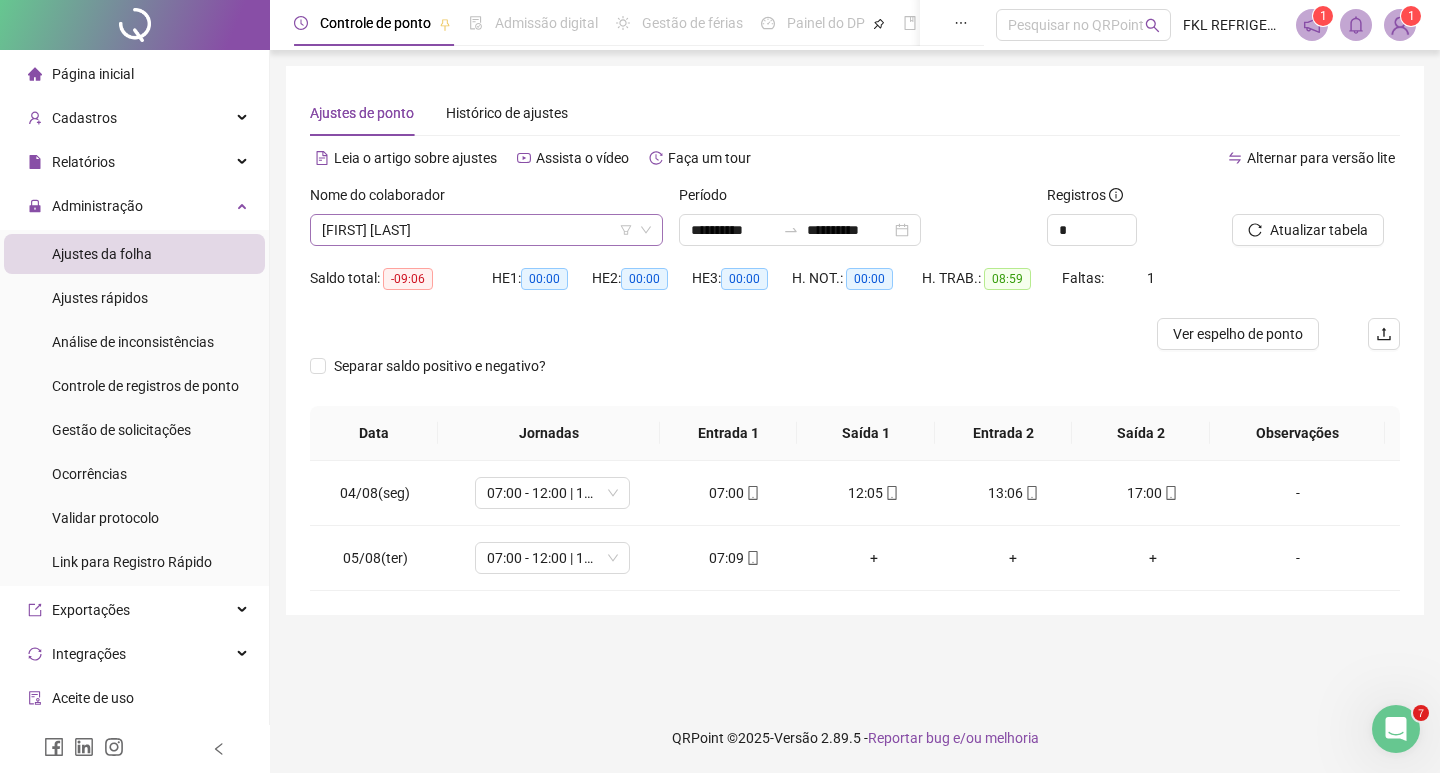 click on "[FIRST] [LAST]" at bounding box center (486, 230) 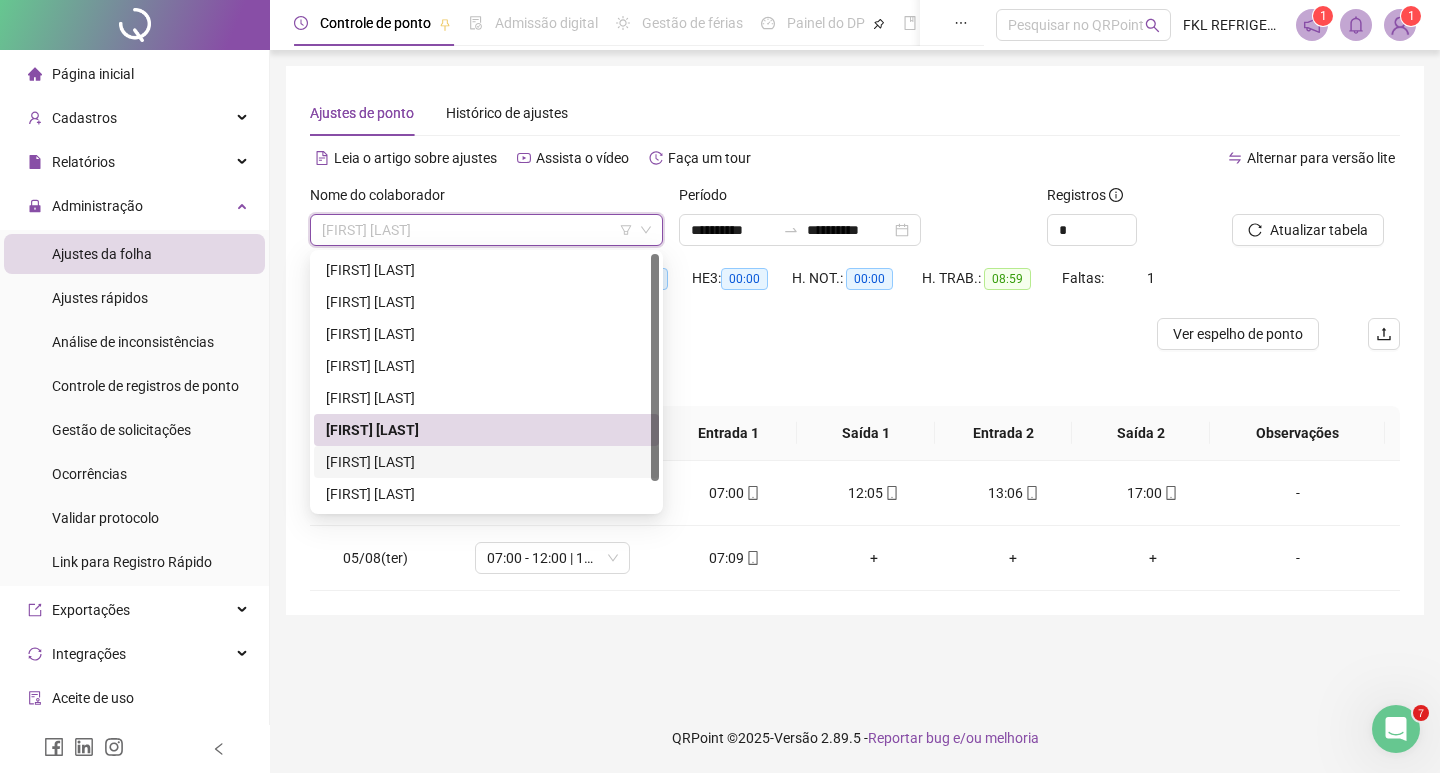 click on "[FIRST] [LAST]" at bounding box center (486, 462) 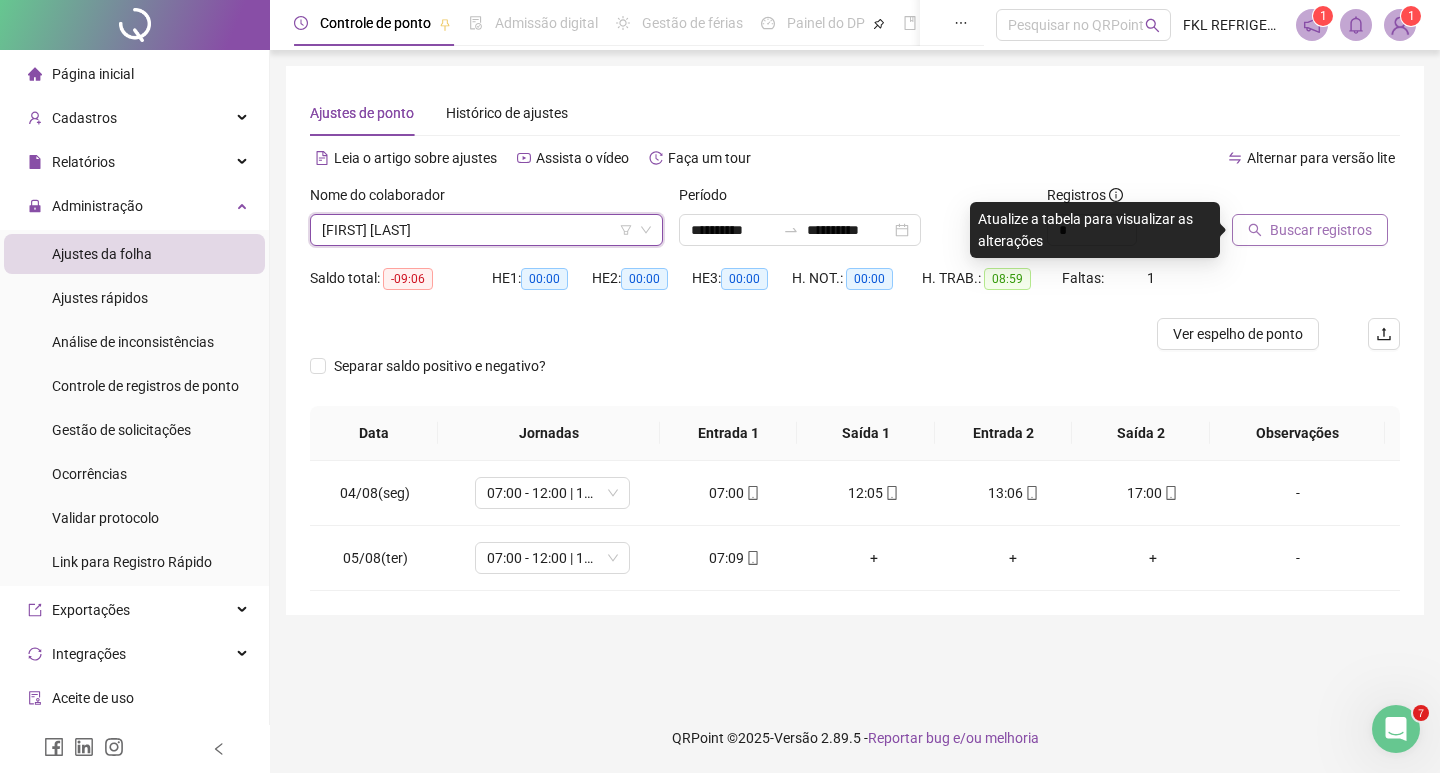 click on "Buscar registros" at bounding box center [1321, 230] 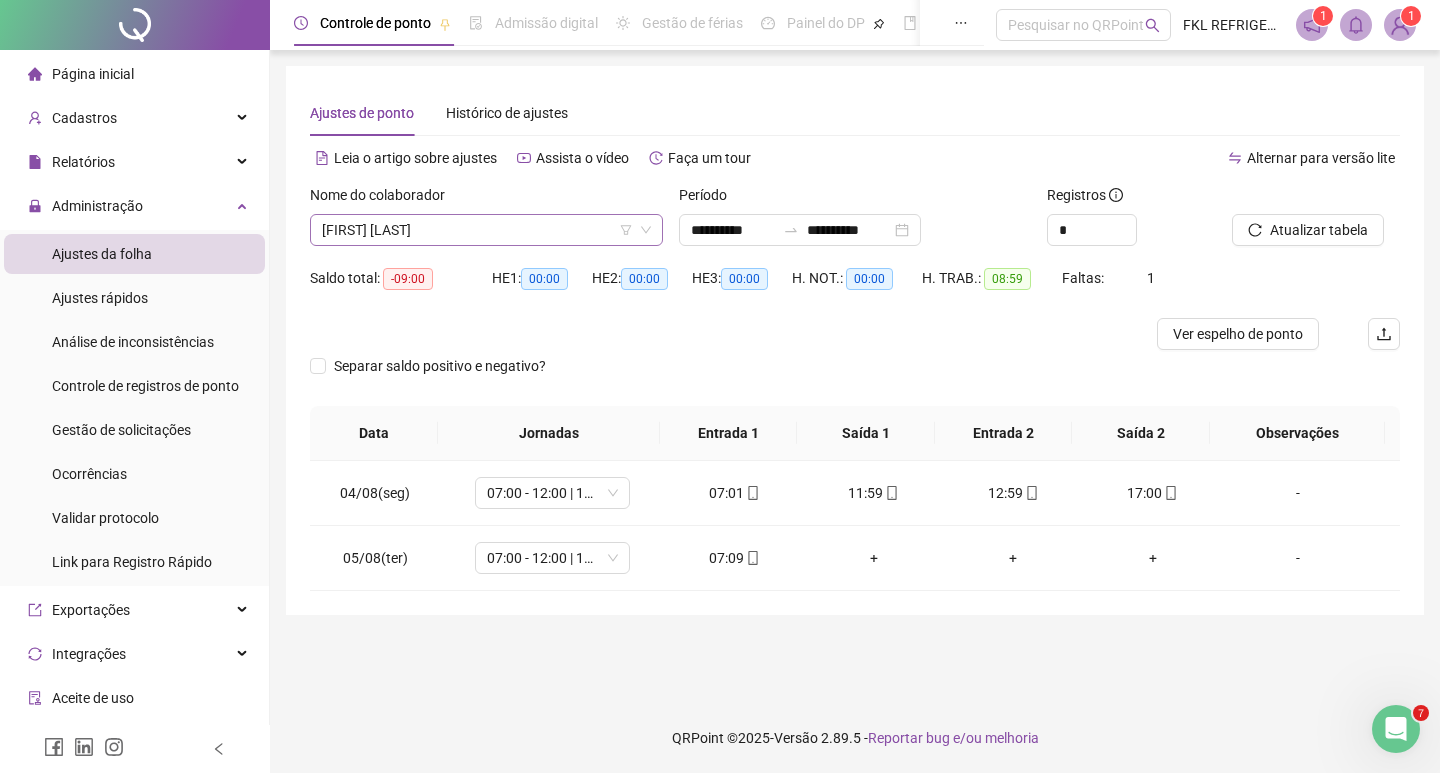 click on "[FIRST] [LAST]" at bounding box center (486, 230) 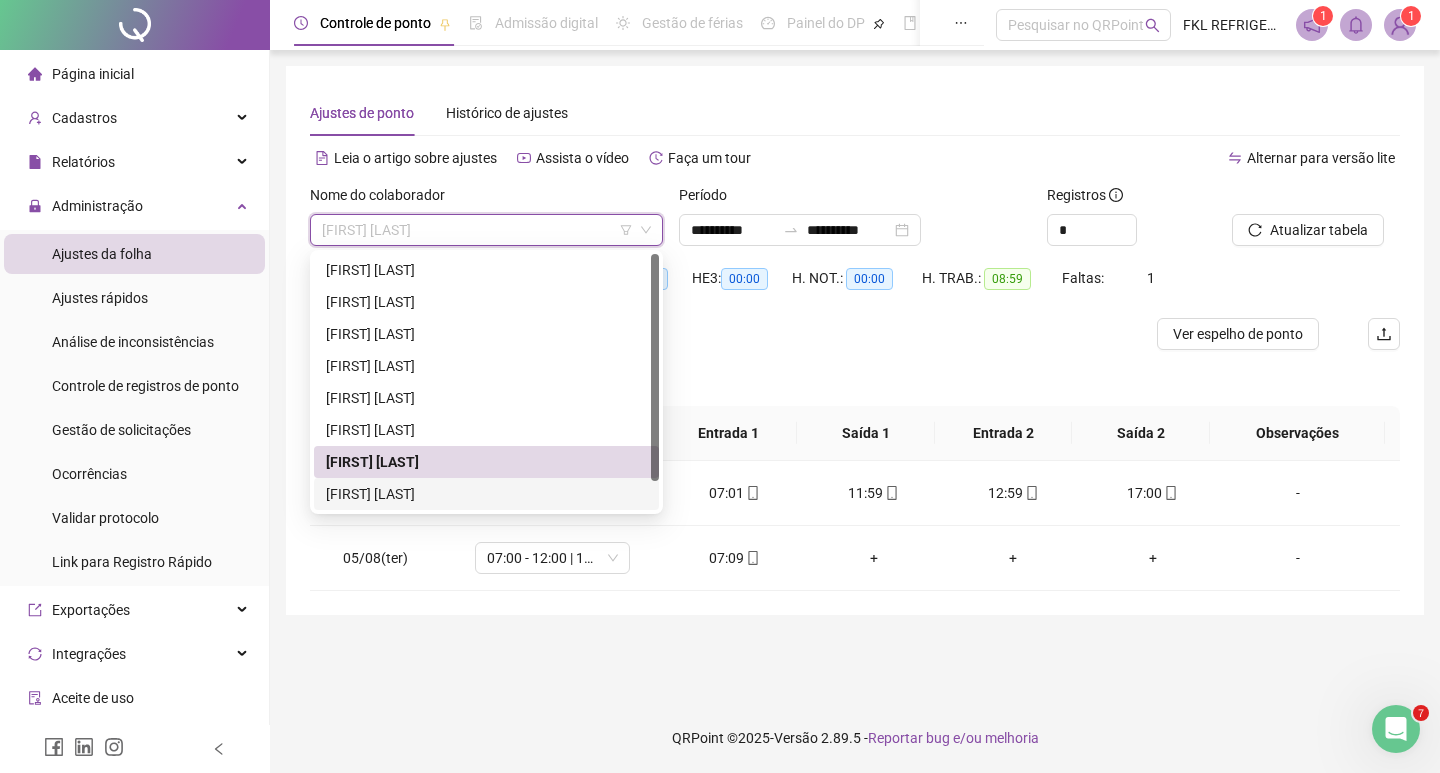 click on "[FIRST] [LAST]" at bounding box center [486, 494] 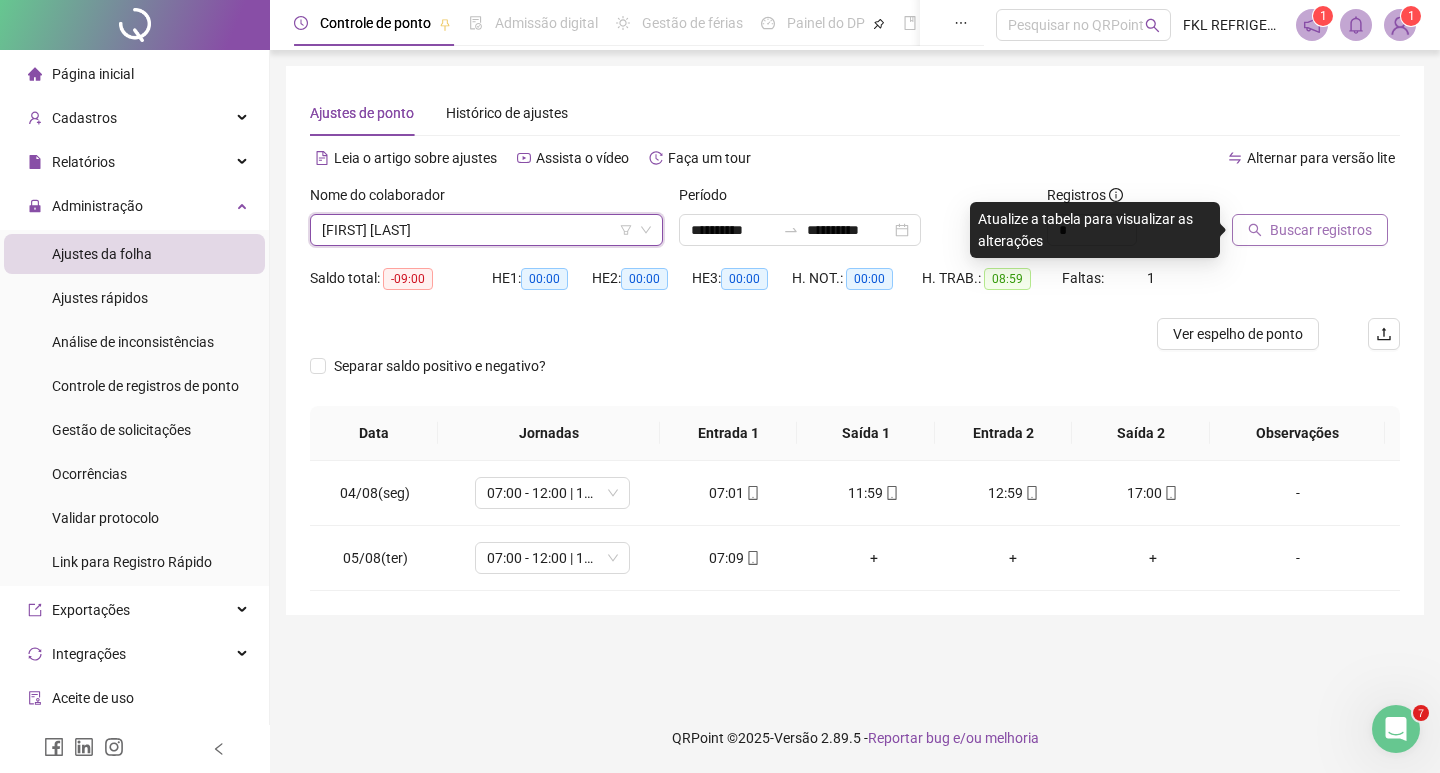 click on "Buscar registros" at bounding box center [1321, 230] 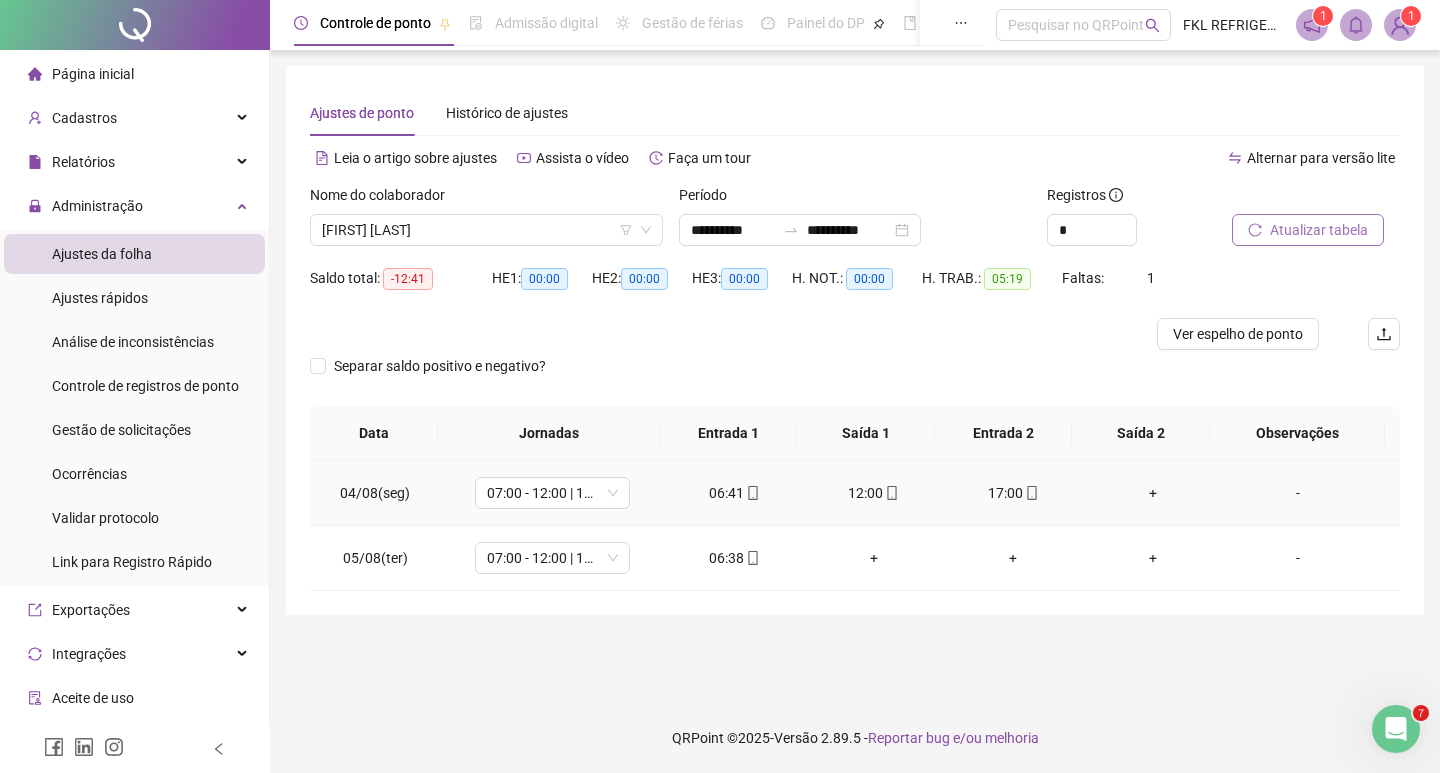 click on "+" at bounding box center (1153, 493) 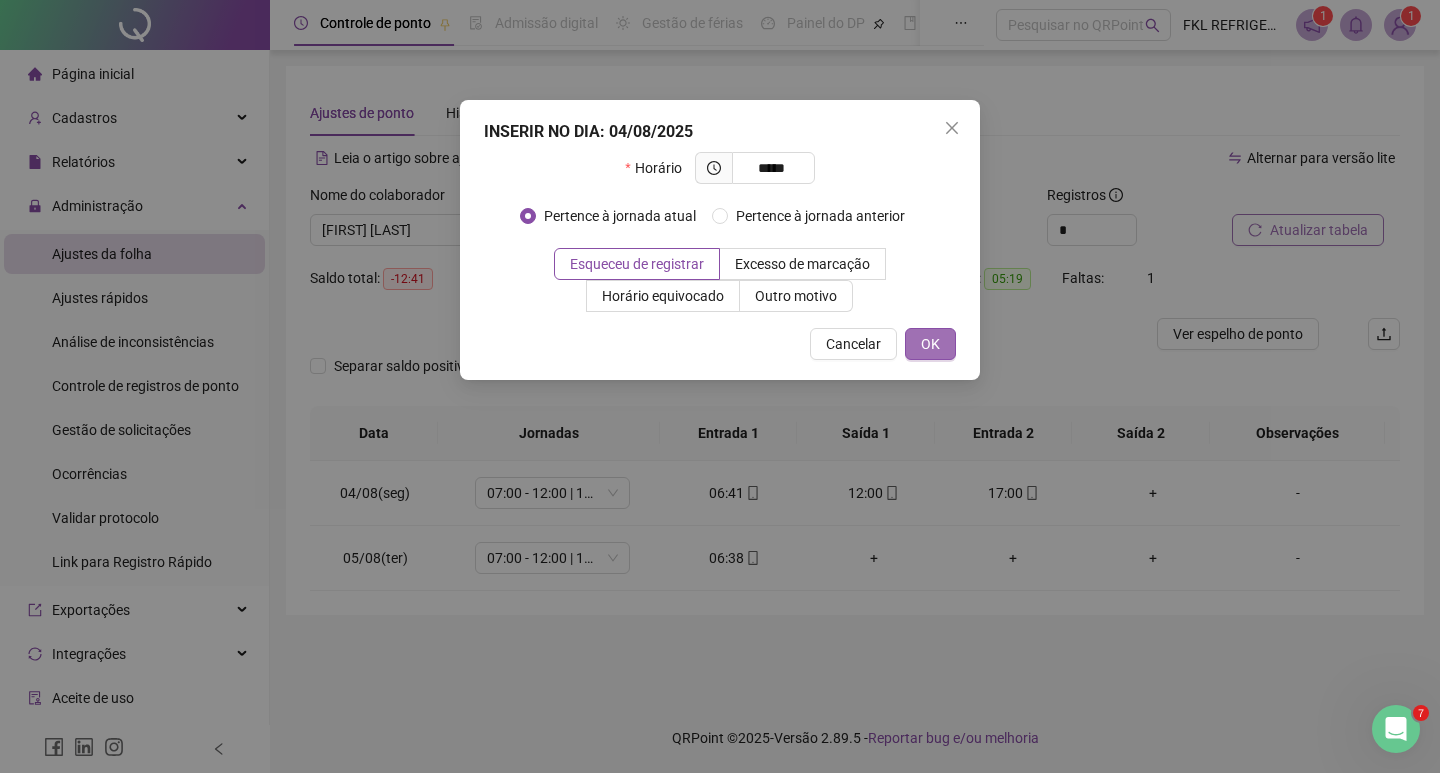 type on "*****" 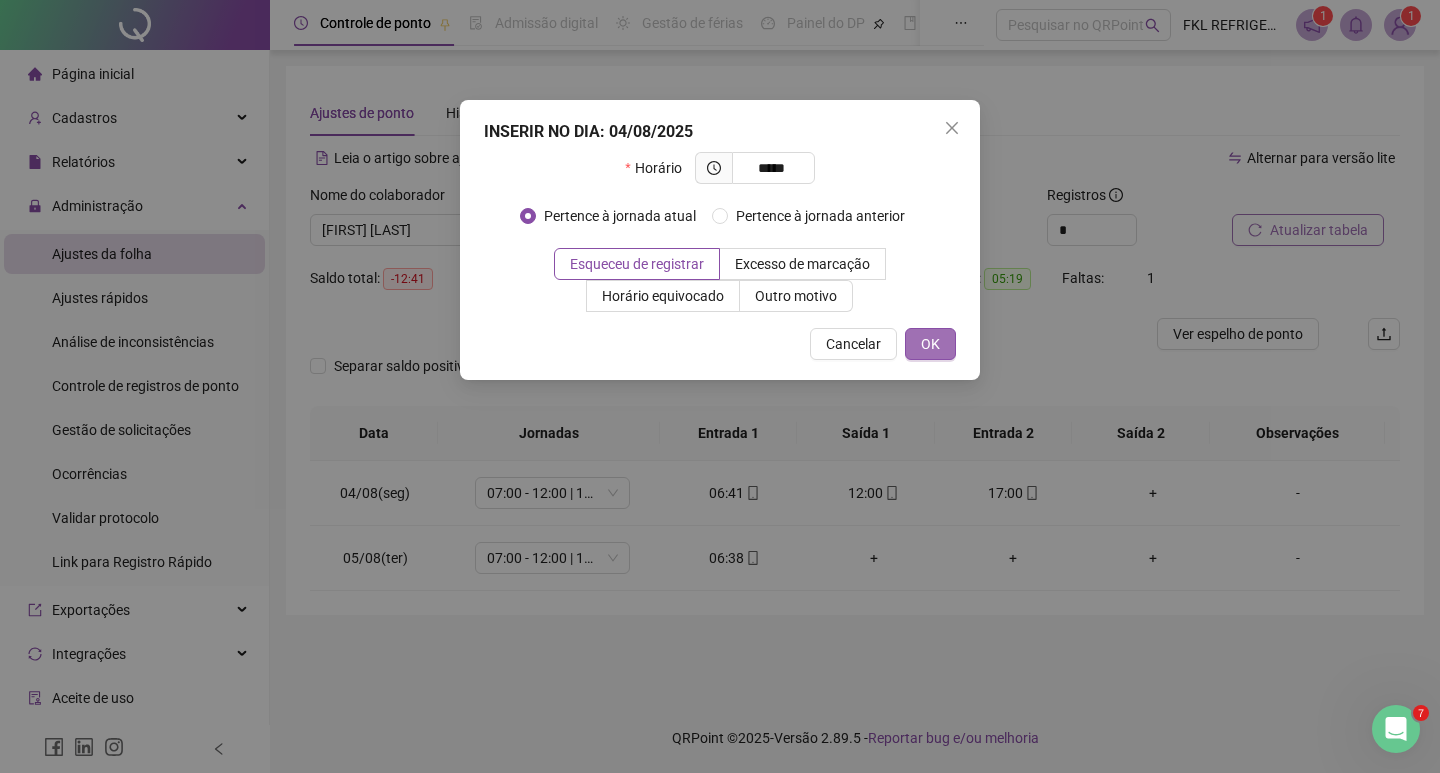 click on "OK" at bounding box center [930, 344] 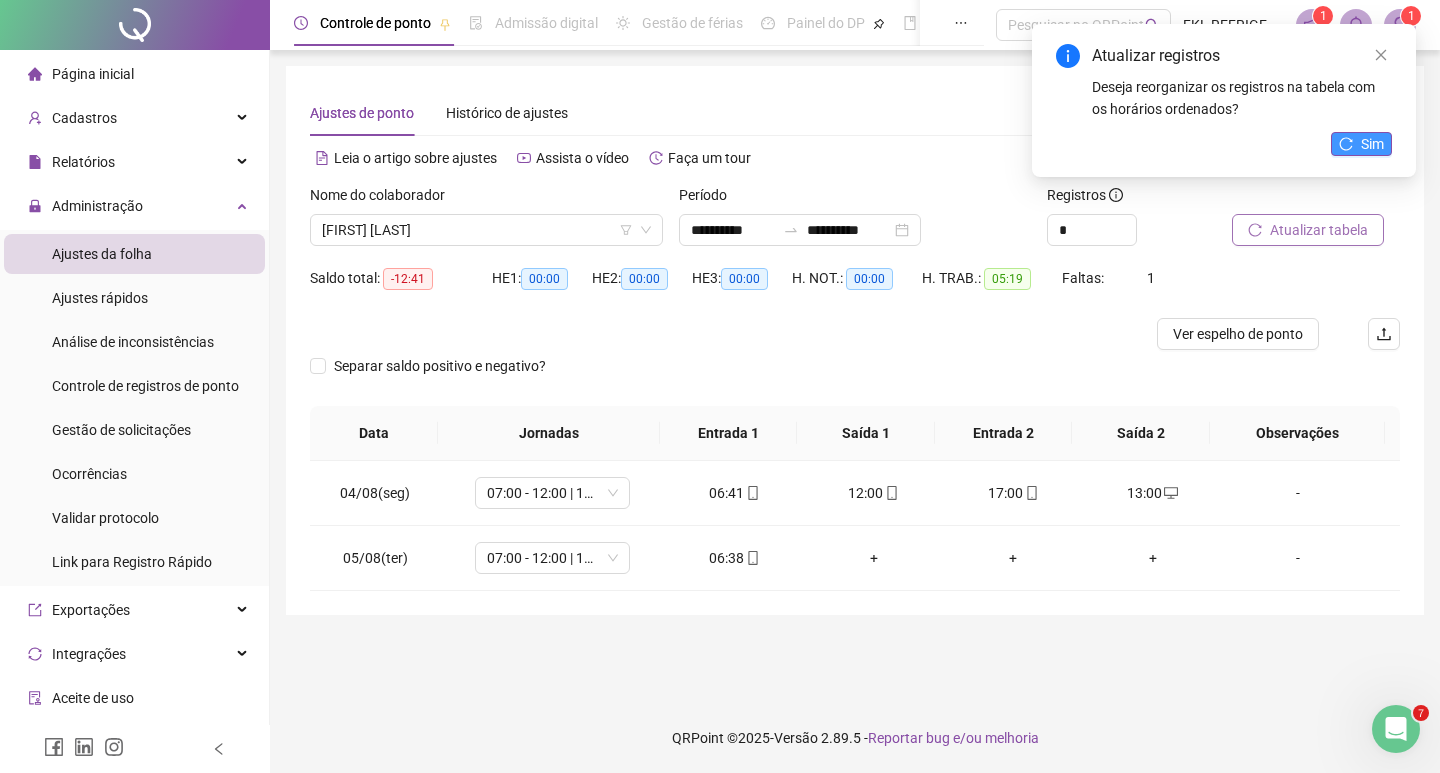 click 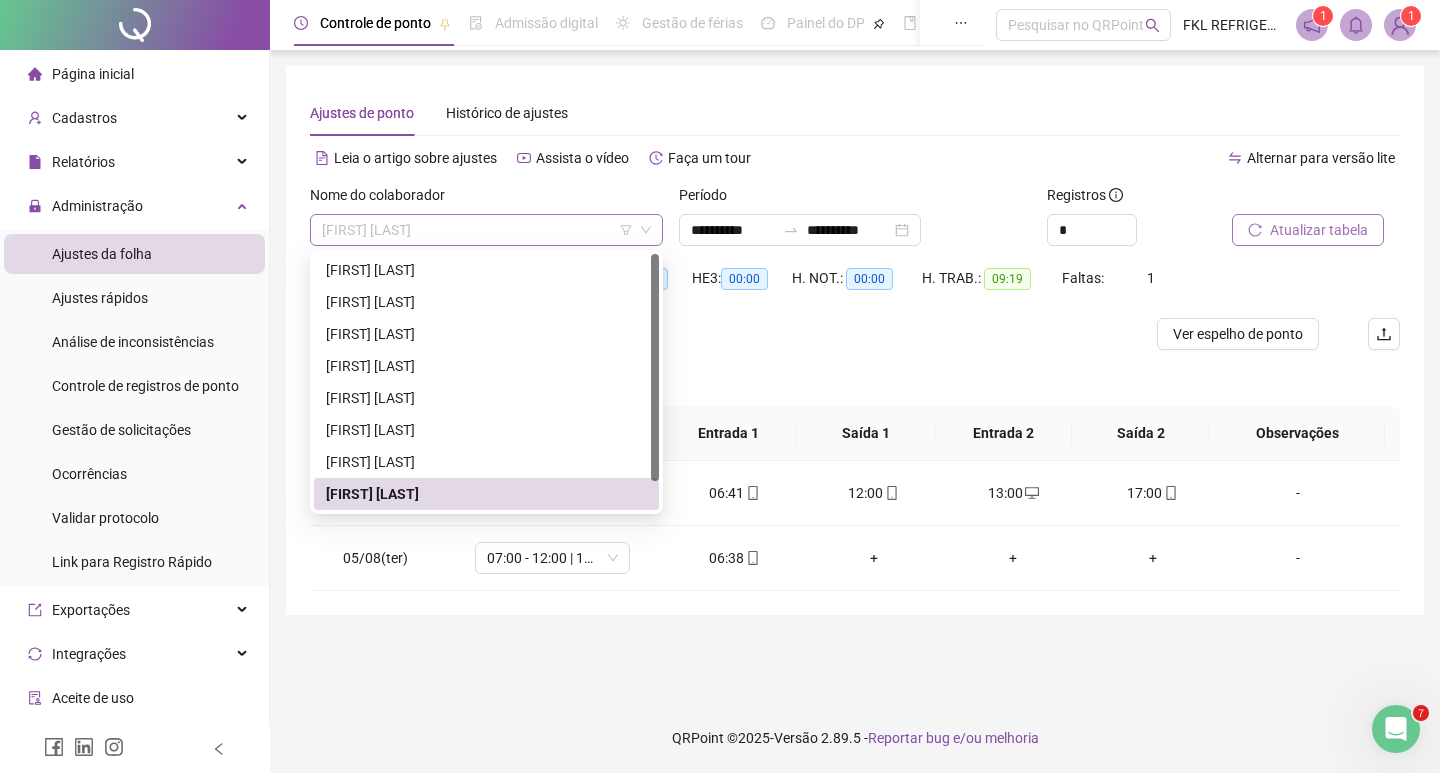 click on "[FIRST] [LAST]" at bounding box center (486, 230) 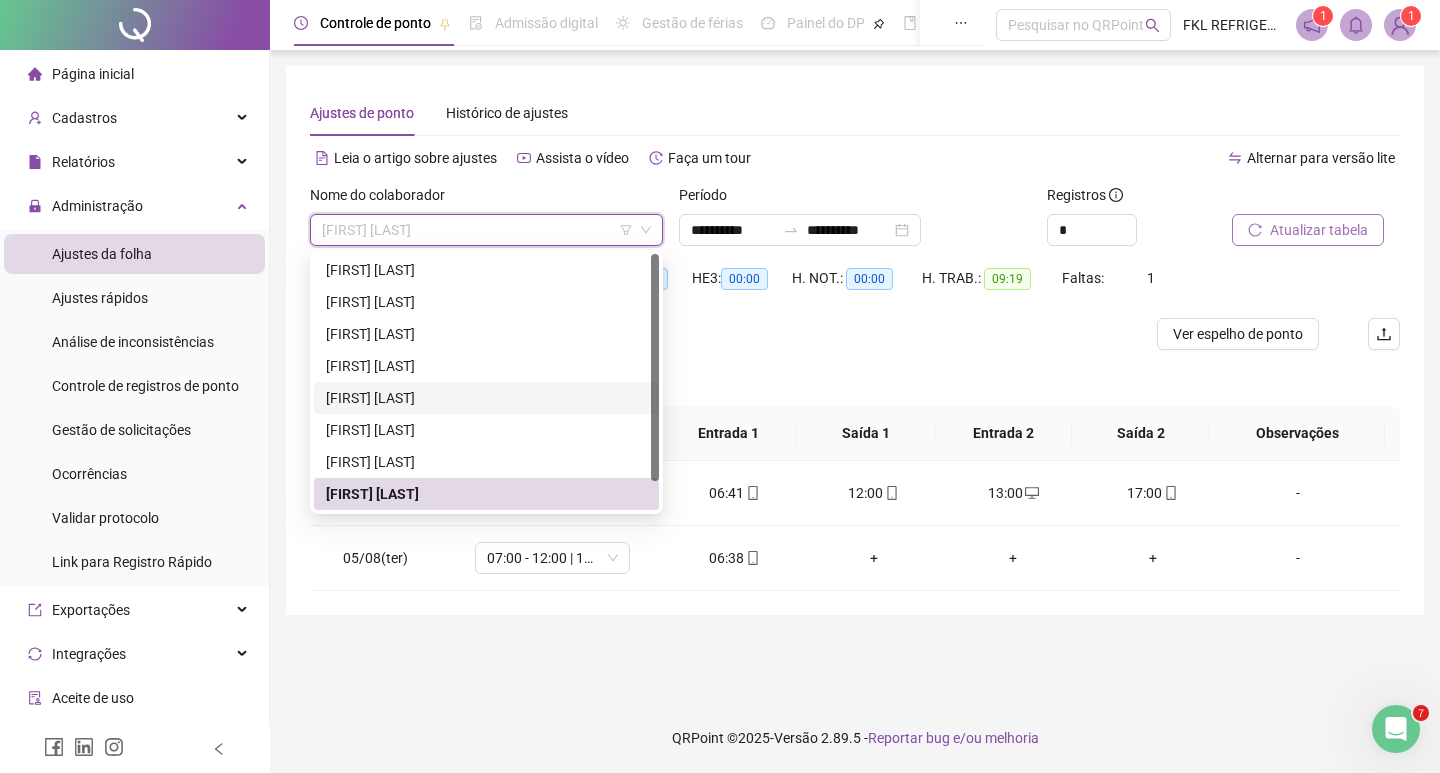 scroll, scrollTop: 32, scrollLeft: 0, axis: vertical 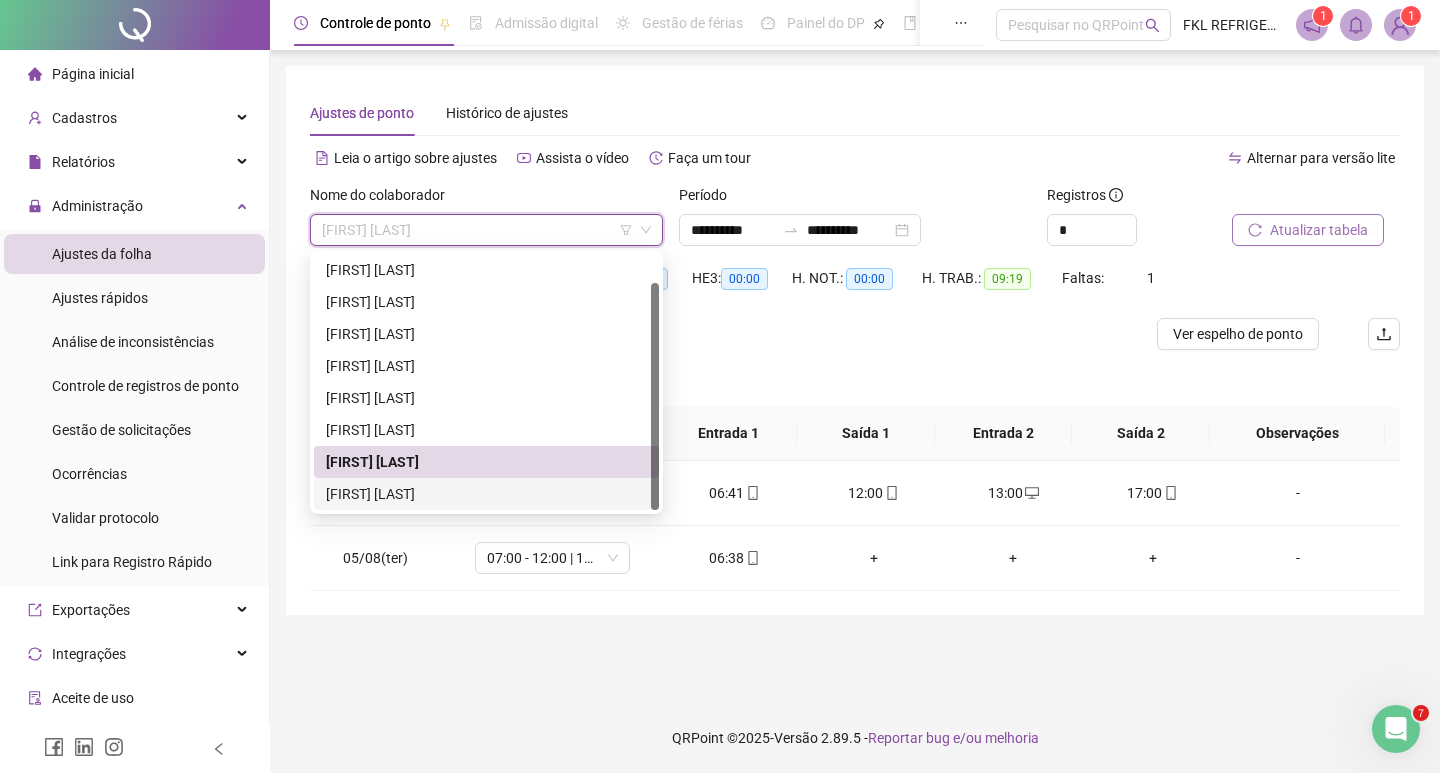 click on "[FIRST] [LAST]" at bounding box center (486, 494) 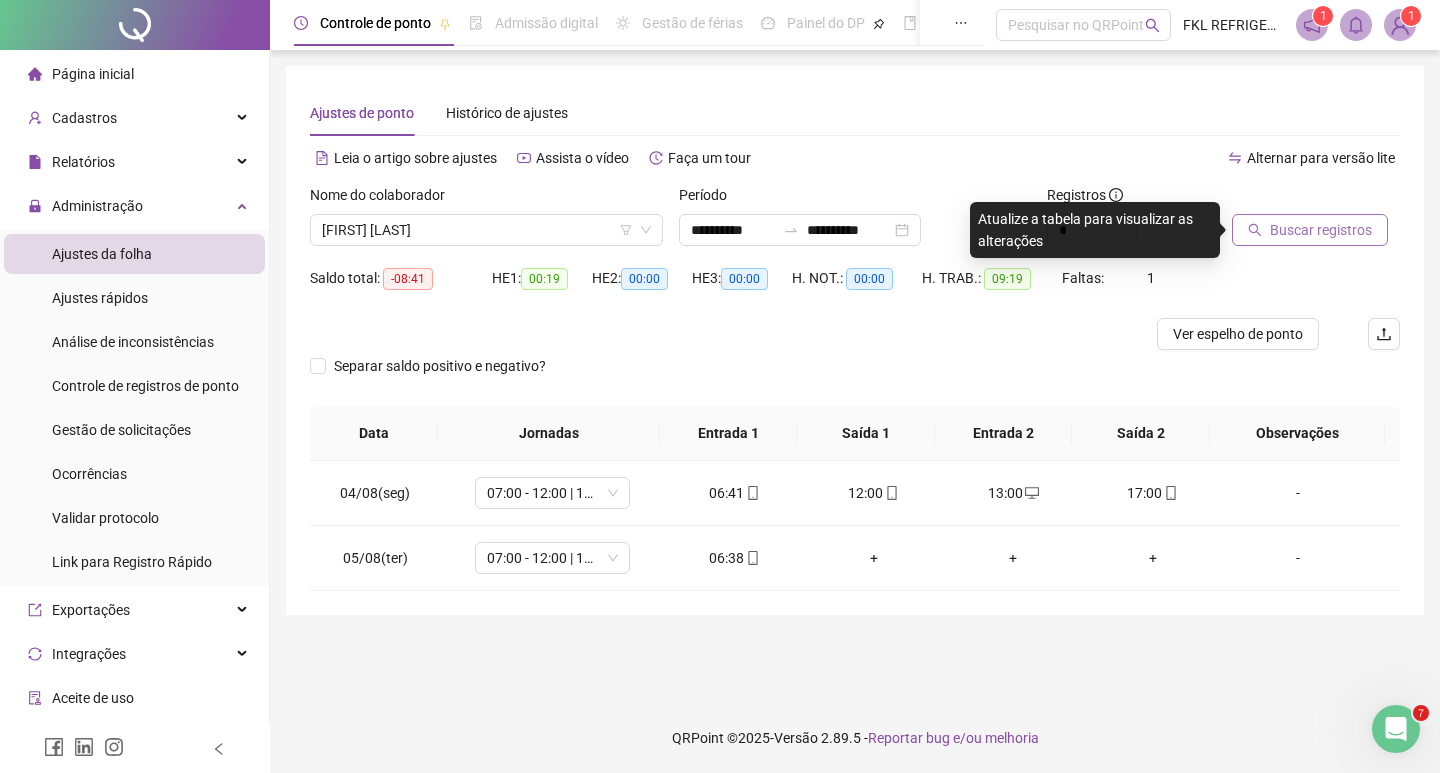 click on "Buscar registros" at bounding box center [1321, 230] 